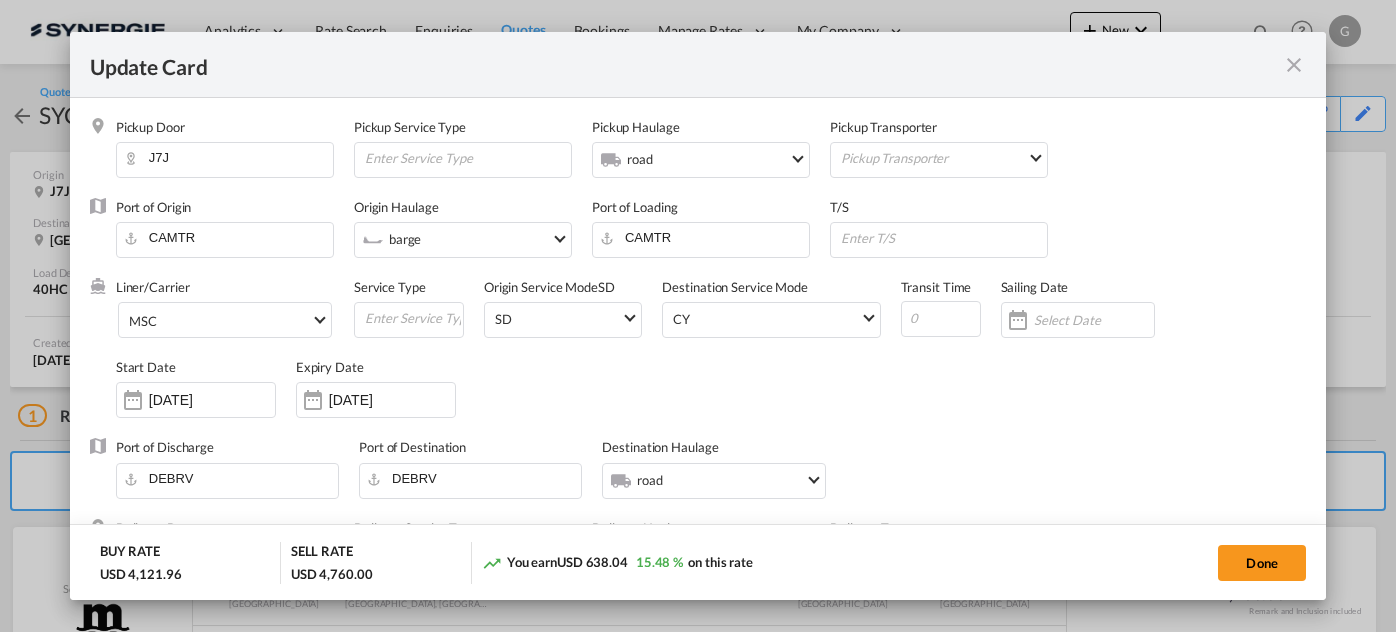 scroll, scrollTop: 0, scrollLeft: 0, axis: both 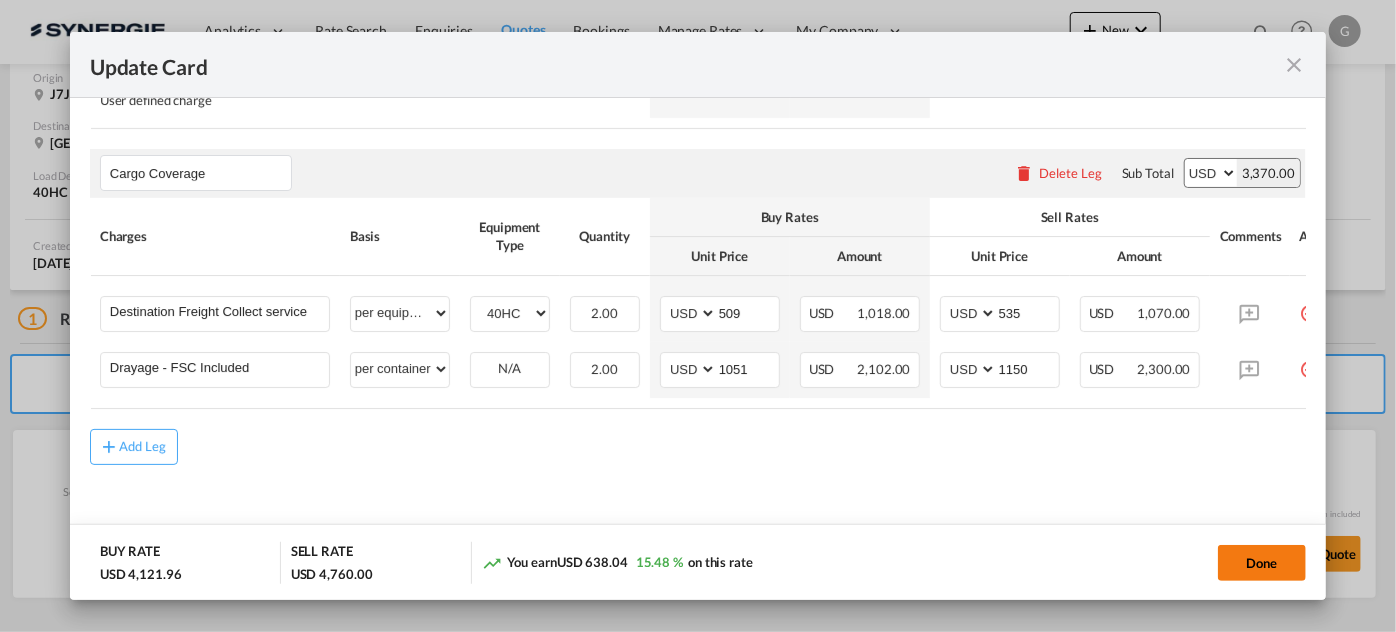 click on "Done" 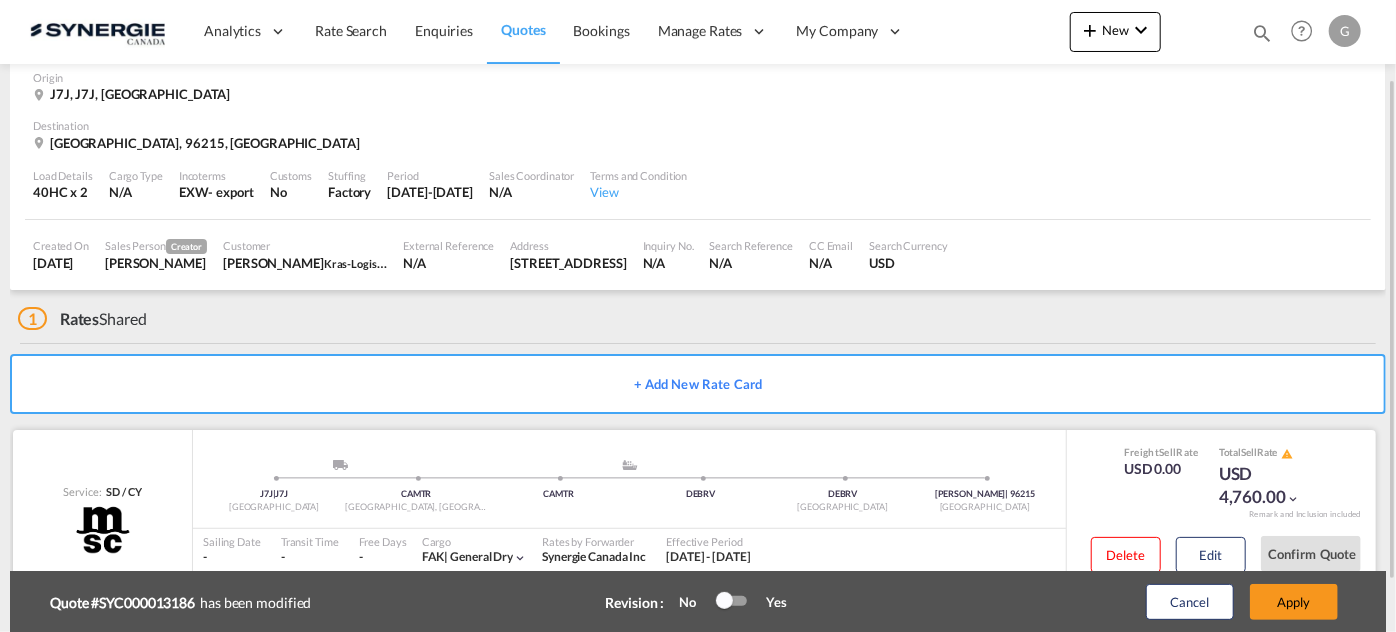 scroll, scrollTop: 159, scrollLeft: 0, axis: vertical 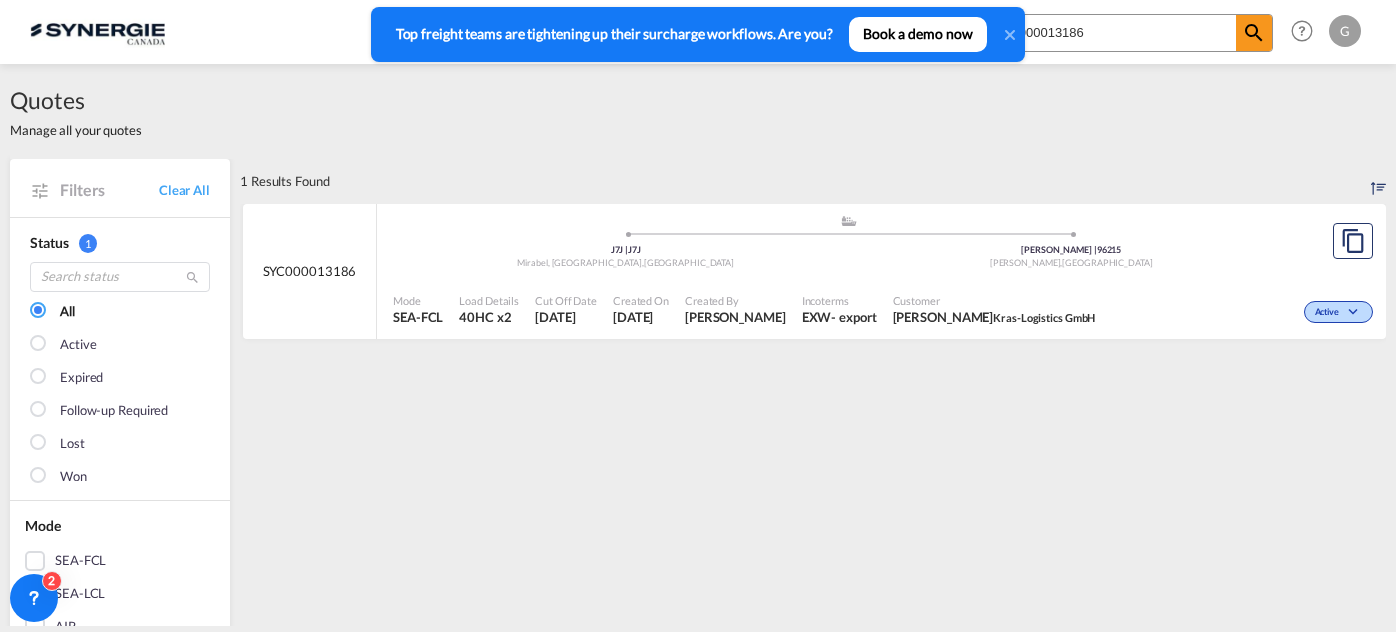 select on "Quotes" 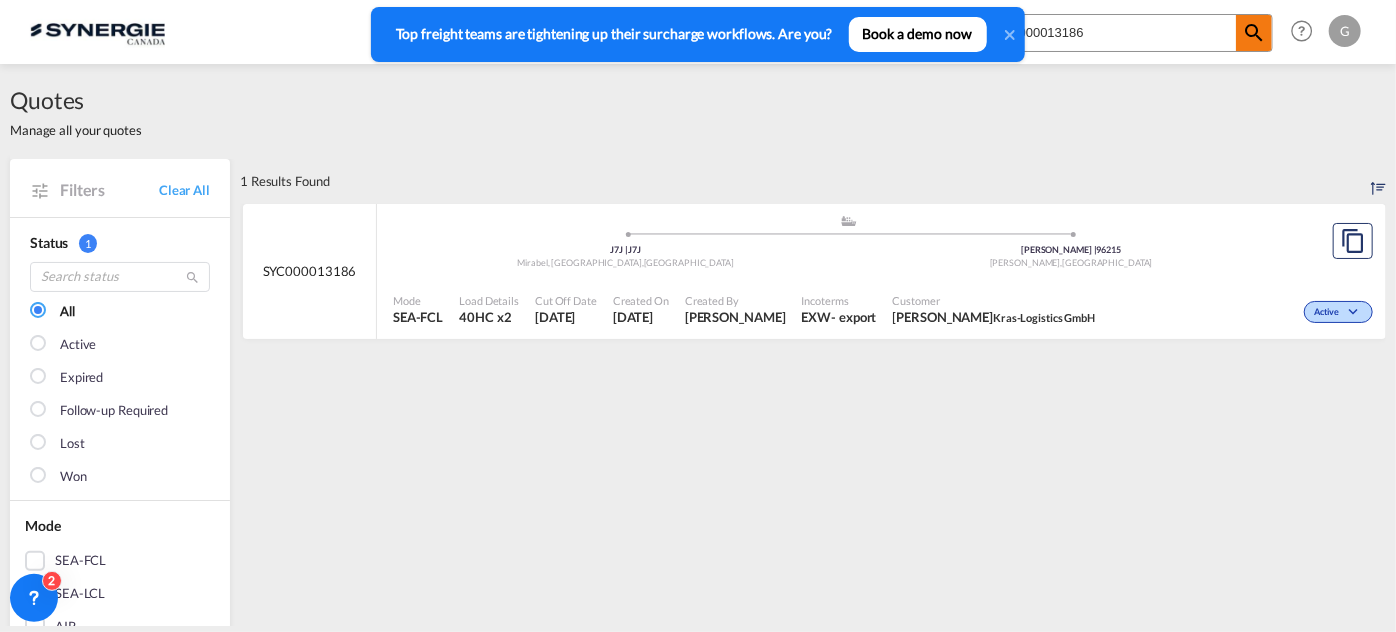 drag, startPoint x: 1057, startPoint y: 28, endPoint x: 1270, endPoint y: 37, distance: 213.19006 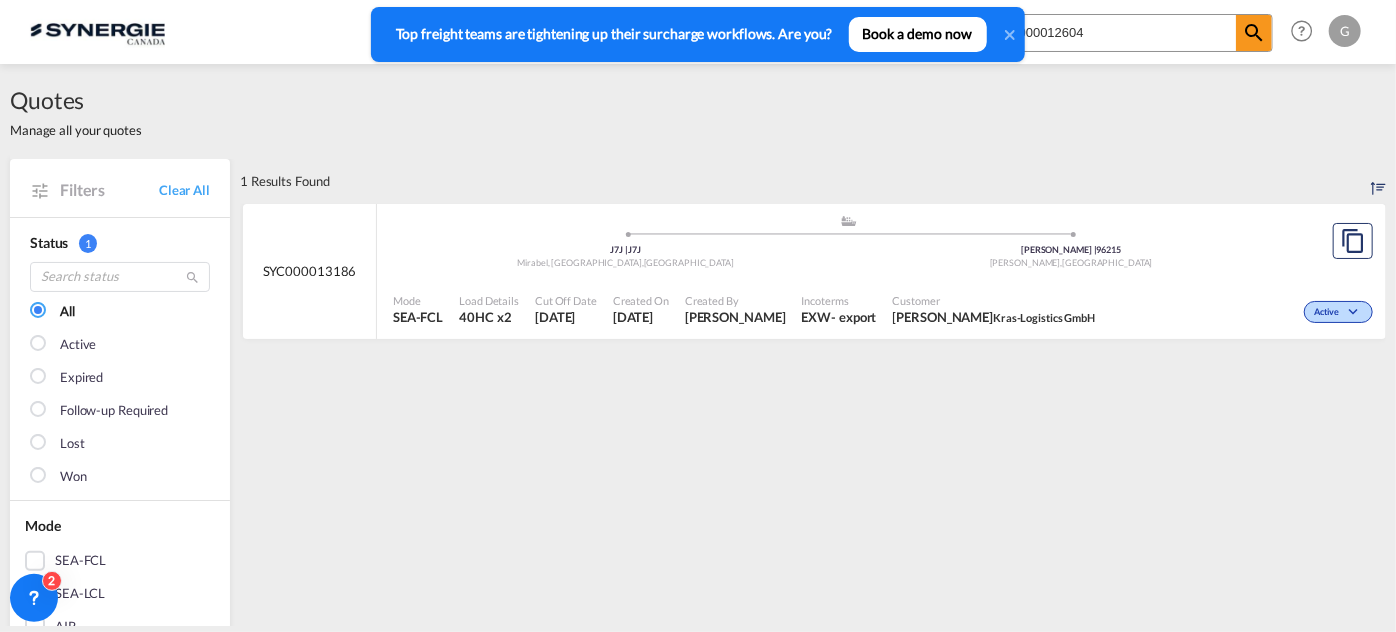 type on "SYC000012604" 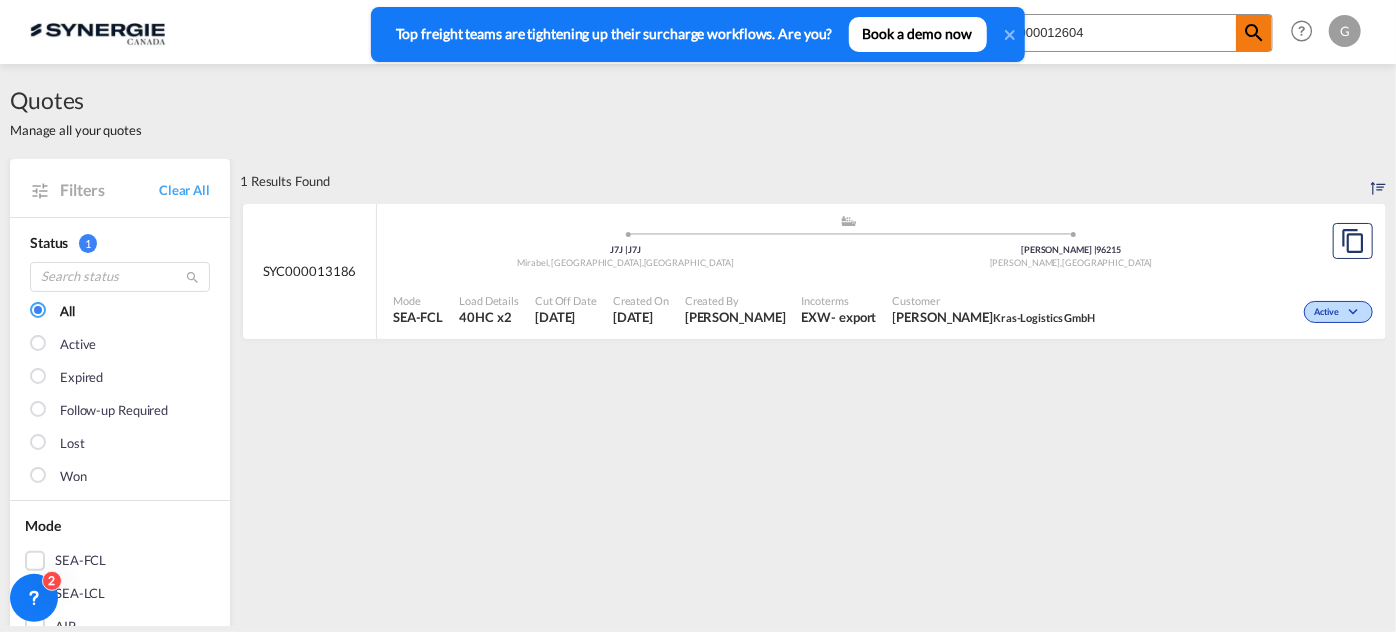click at bounding box center [1254, 33] 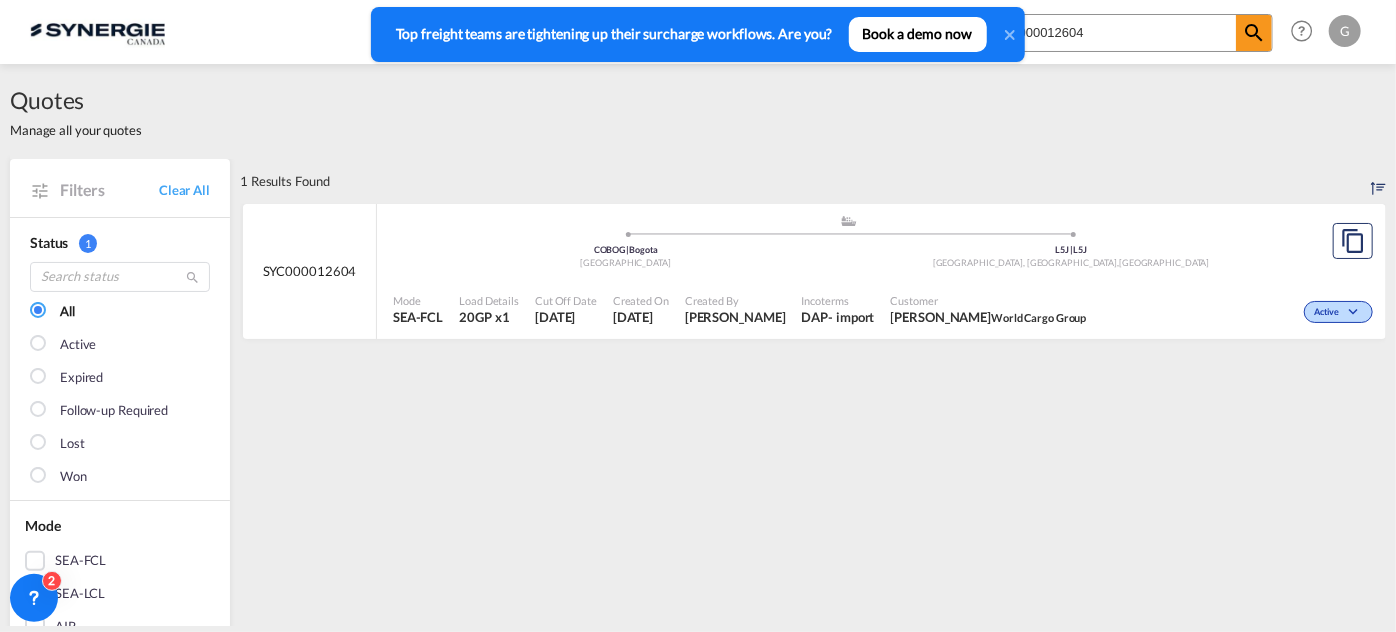 click on "SYC000012604" at bounding box center [310, 272] 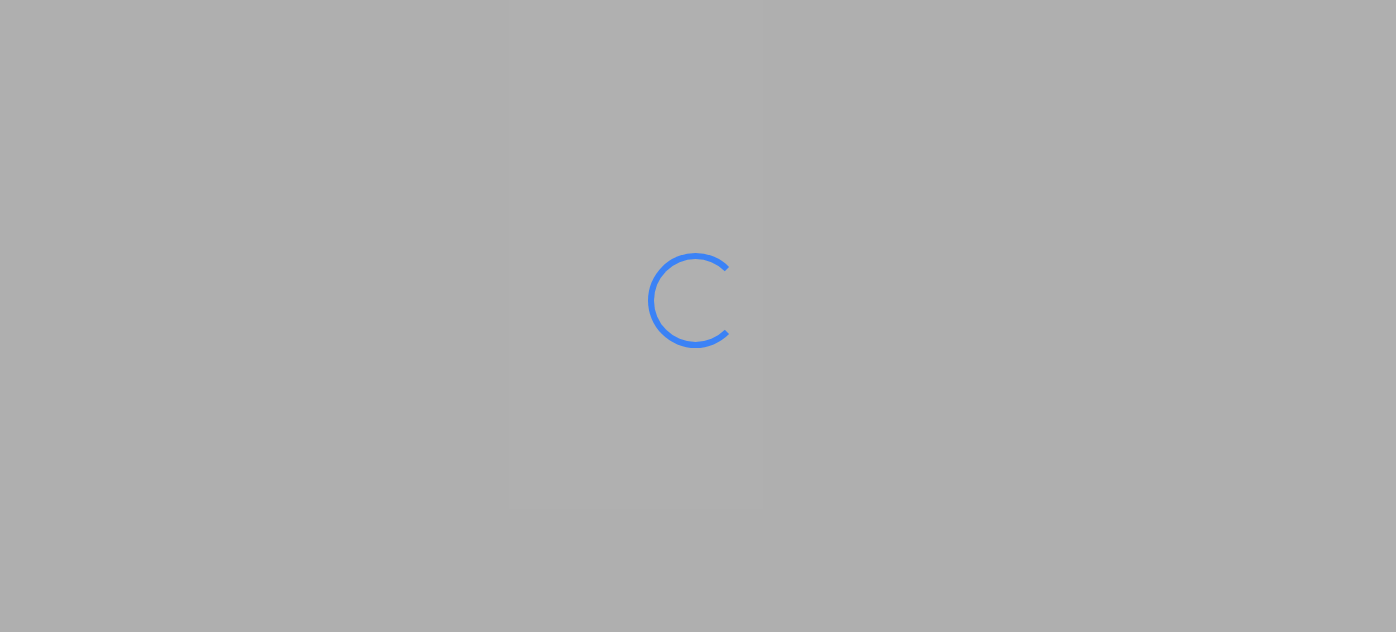 scroll, scrollTop: 0, scrollLeft: 0, axis: both 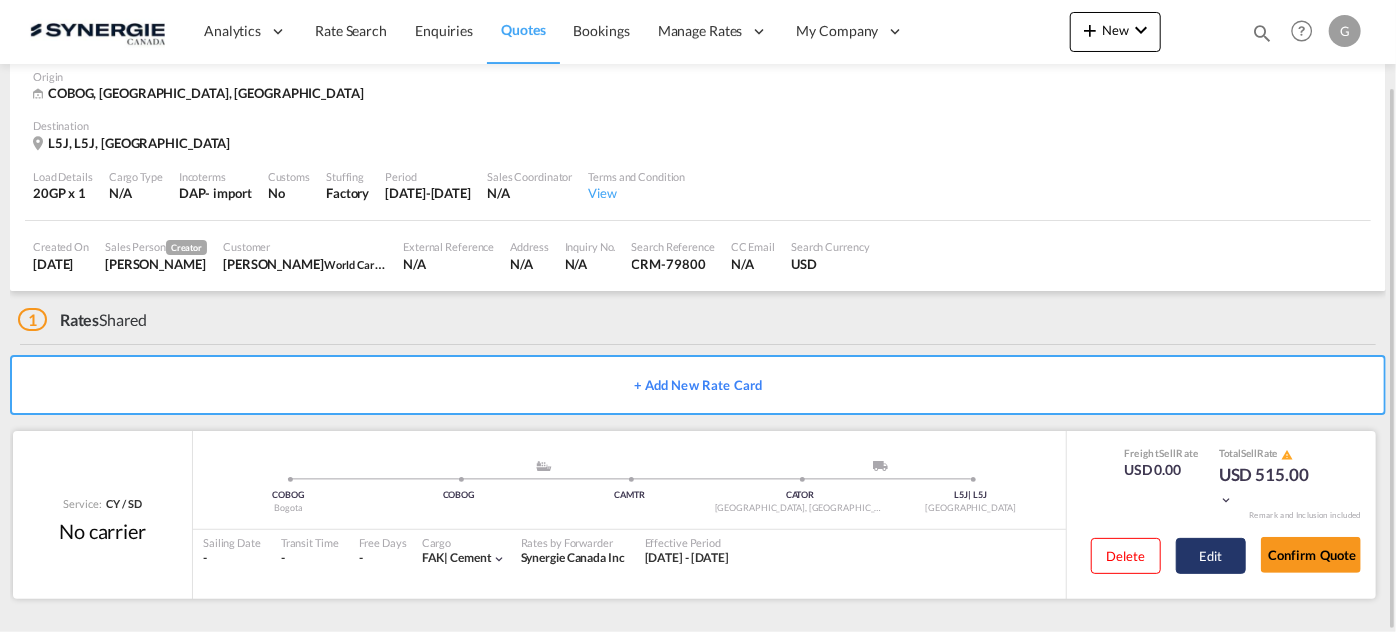 click on "Edit" at bounding box center [1211, 556] 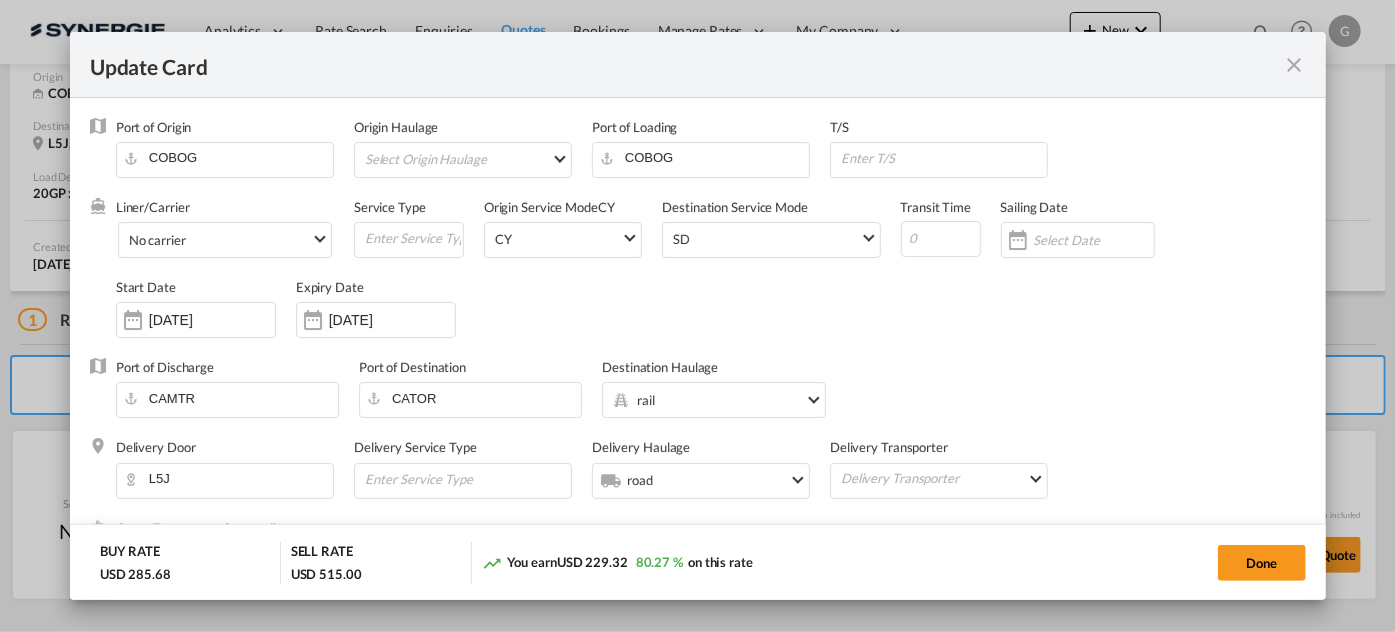 select on "per container" 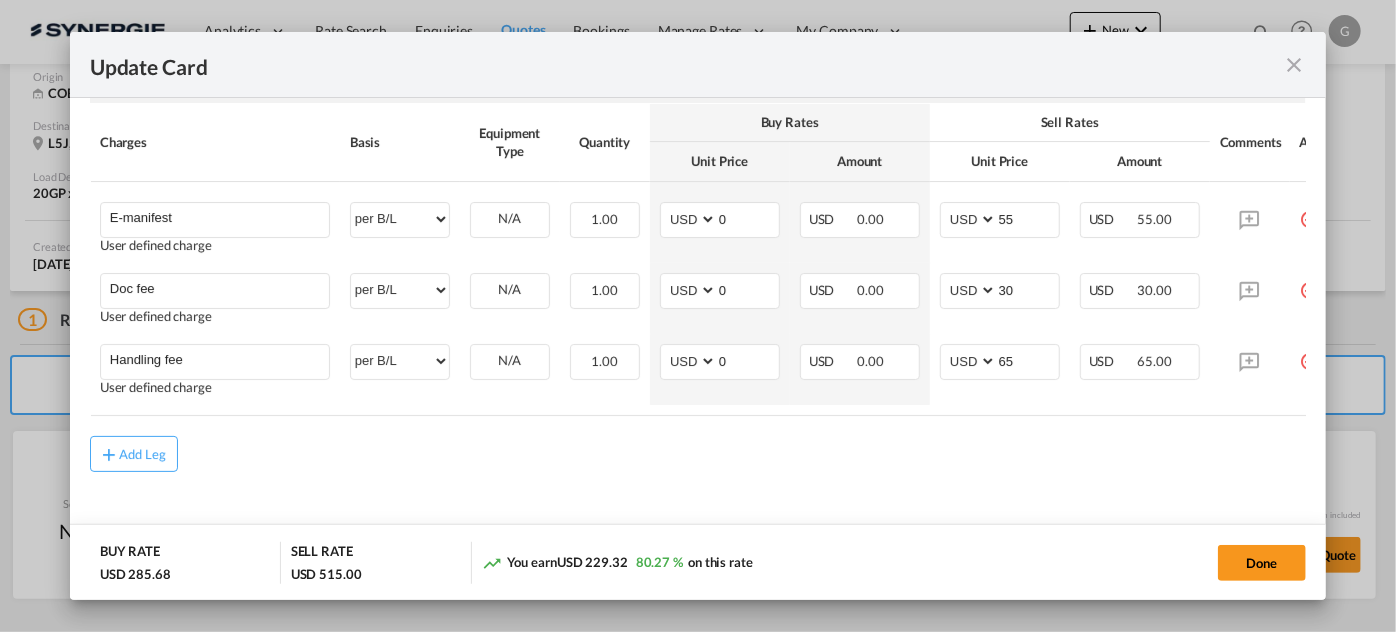 scroll, scrollTop: 910, scrollLeft: 0, axis: vertical 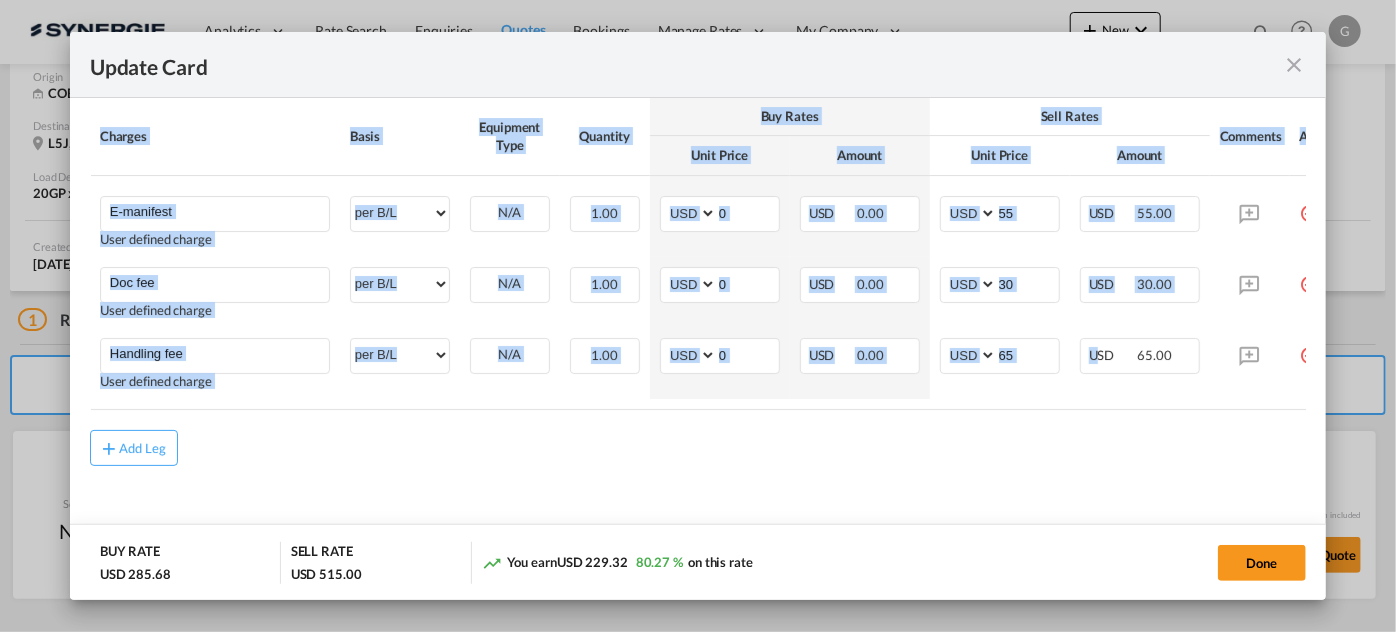 drag, startPoint x: 1013, startPoint y: 410, endPoint x: 1131, endPoint y: 404, distance: 118.15244 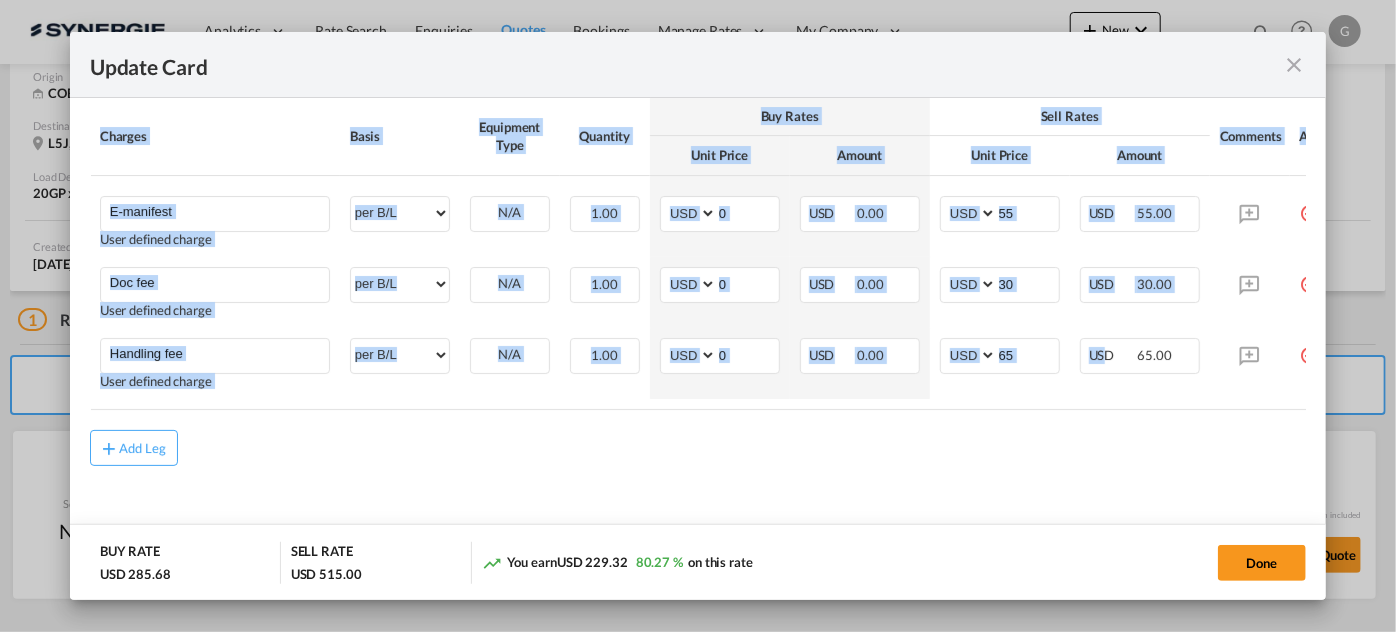 drag, startPoint x: 1138, startPoint y: 401, endPoint x: 1194, endPoint y: 407, distance: 56.32051 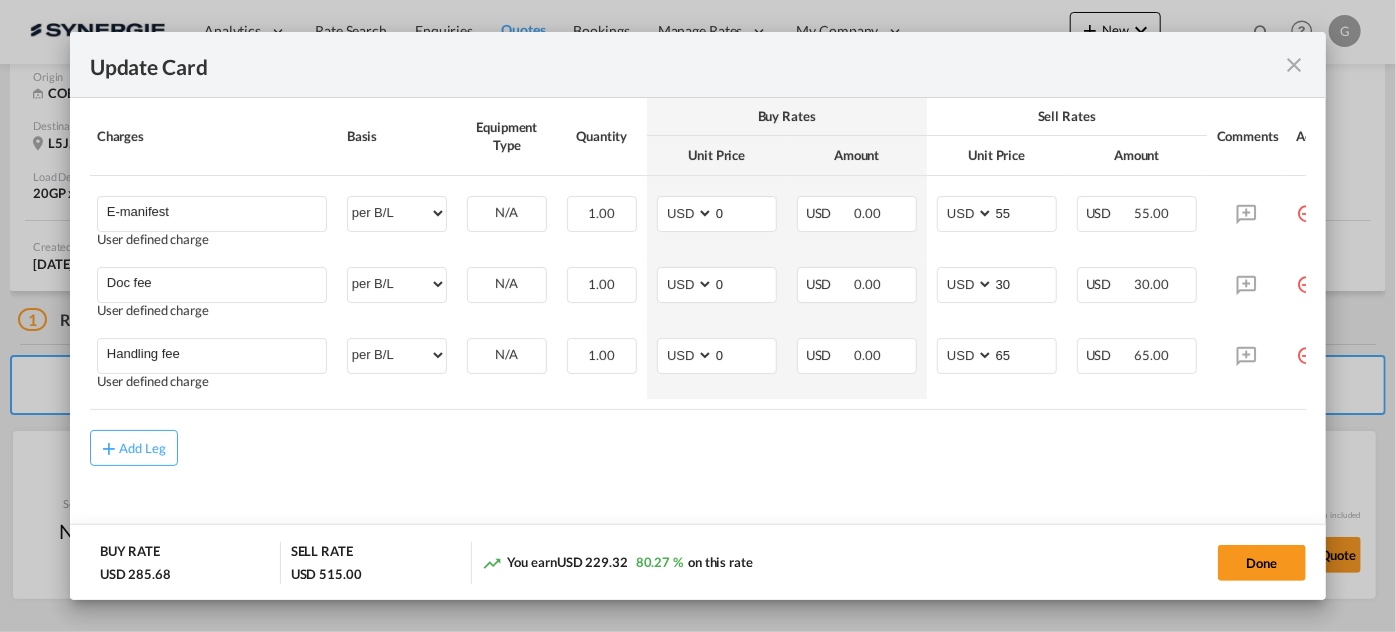 click on "Destination Charge                                                     Please enter leg name   Leg Name Already Exists Delete Leg Sub Total AED AFN ALL AMD ANG AOA ARS AUD AWG AZN BAM BBD BDT BGN BHD BIF BMD BND BOB BRL BSD BTN BWP BYN BZD CAD CDF CHF CLP CNY COP CRC CUC CUP CVE CZK DJF DKK DOP DZD EGP ERN ETB EUR FJD FKP FOK GBP GEL GGP GHS GIP GMD GNF GTQ GYD HKD HNL HRK HTG HUF IDR ILS IMP INR IQD IRR ISK JMD JOD JPY KES KGS KHR KID KMF KRW KWD KYD KZT LAK LBP LKR LRD LSL LYD MAD MDL MGA MKD MMK MNT MOP MRU MUR MVR MWK MXN MYR MZN NAD NGN NIO NOK NPR NZD OMR PAB PEN PGK PHP PKR PLN PYG QAR RON RSD RUB RWF SAR SBD SCR SDG SEK SGD SHP SLL SOS SRD SSP STN SYP SZL THB TJS TMT TND TOP TRY TTD TVD TWD TZS UAH UGX USD UYU UZS VES VND VUV WST XAF XCD XDR XOF XPF YER ZAR ZMW 365.00 Charges Basis
Equipment Type Quantity Buy Rates Sell Rates
Comments Action Unit Price Amount Unit Price Amount                                 Drayage" at bounding box center (698, 128) 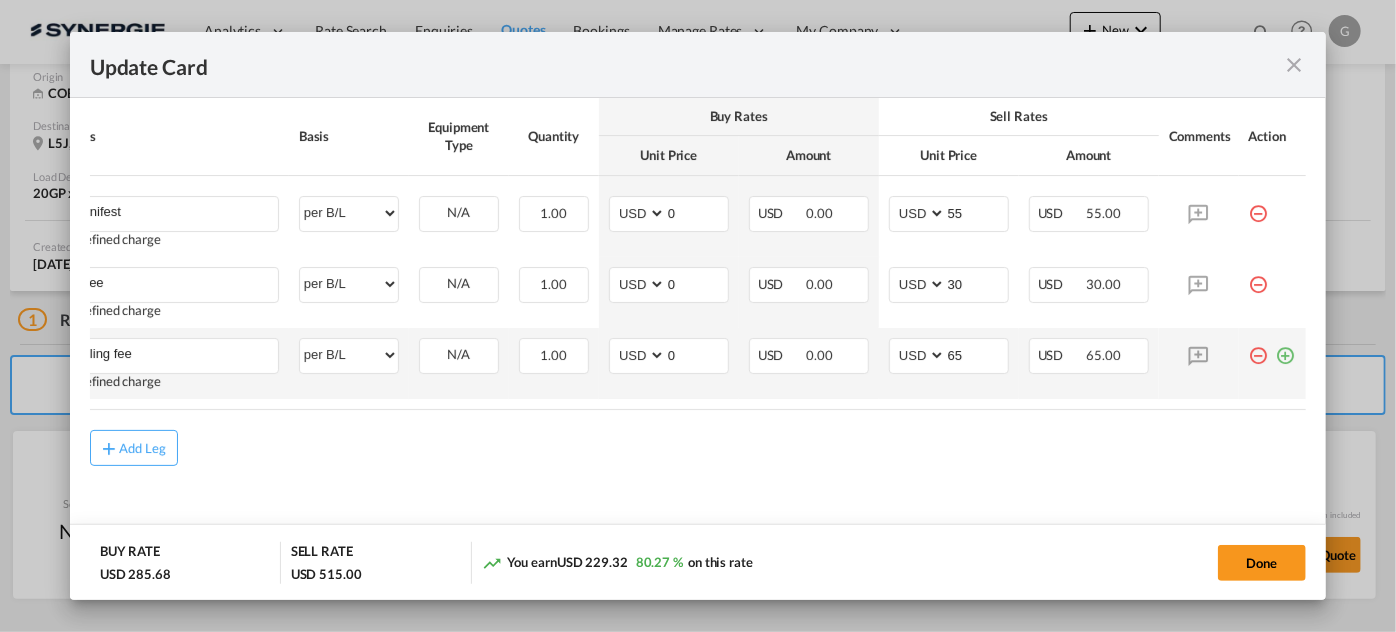 click at bounding box center (1286, 348) 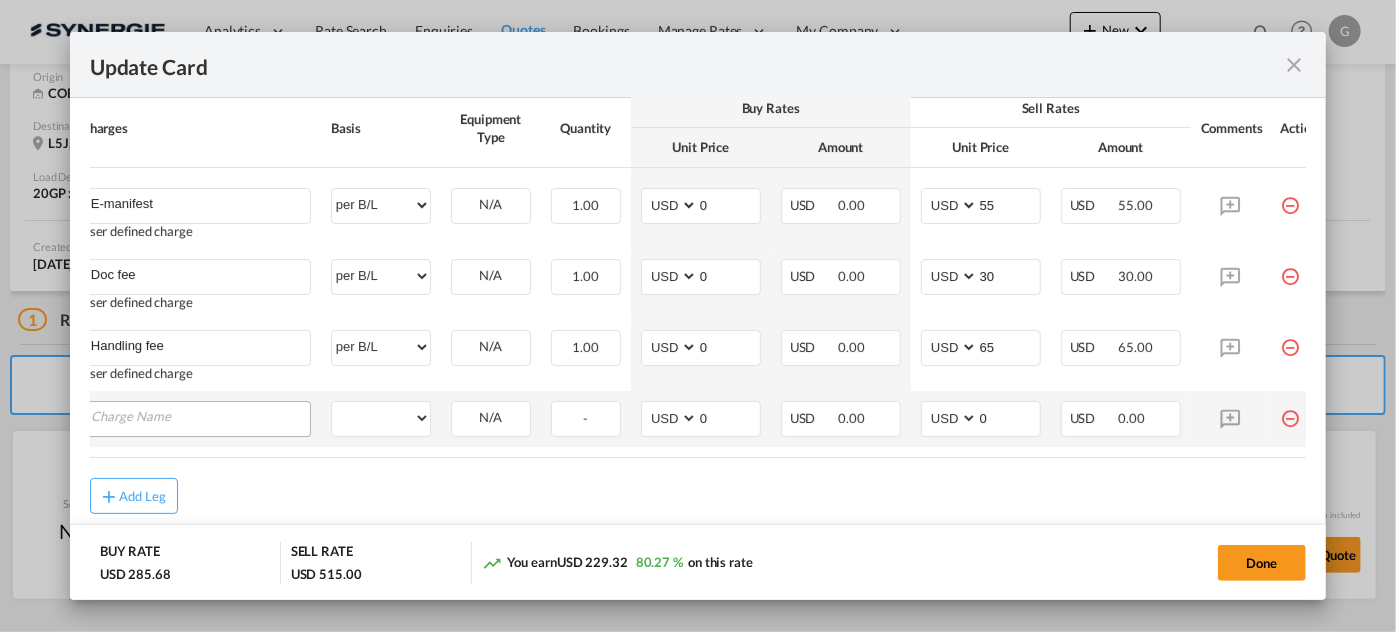 click at bounding box center (200, 417) 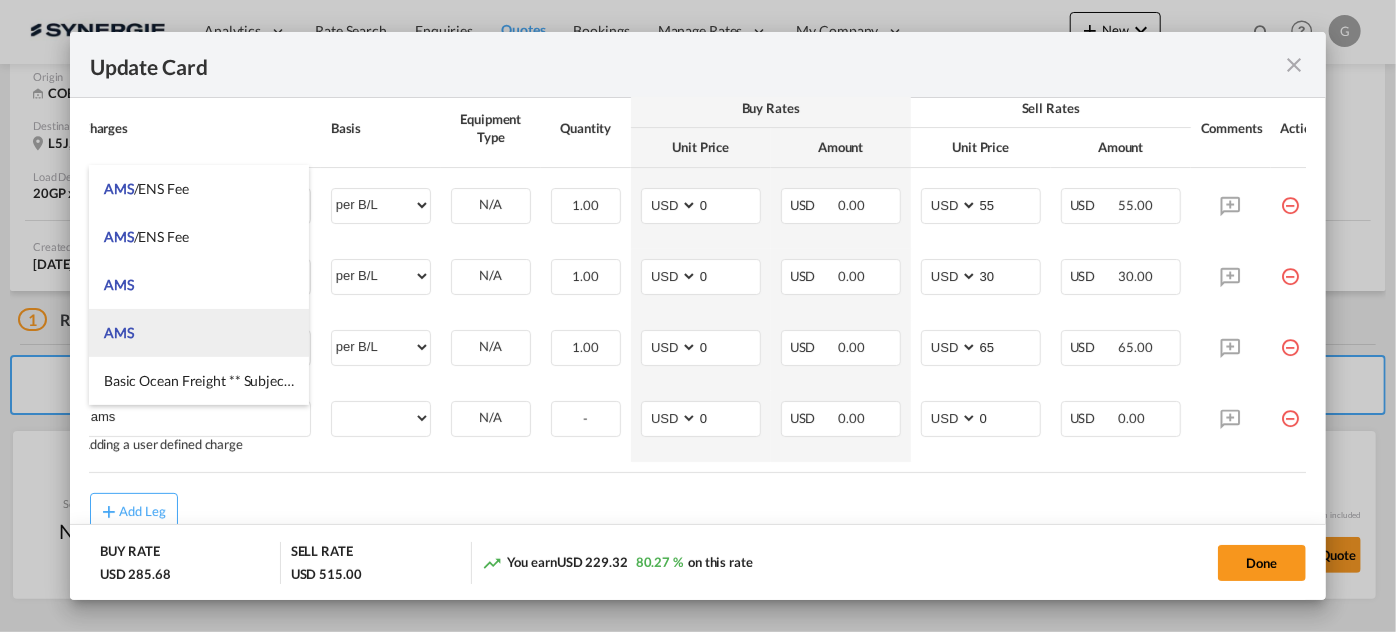 scroll, scrollTop: 144, scrollLeft: 0, axis: vertical 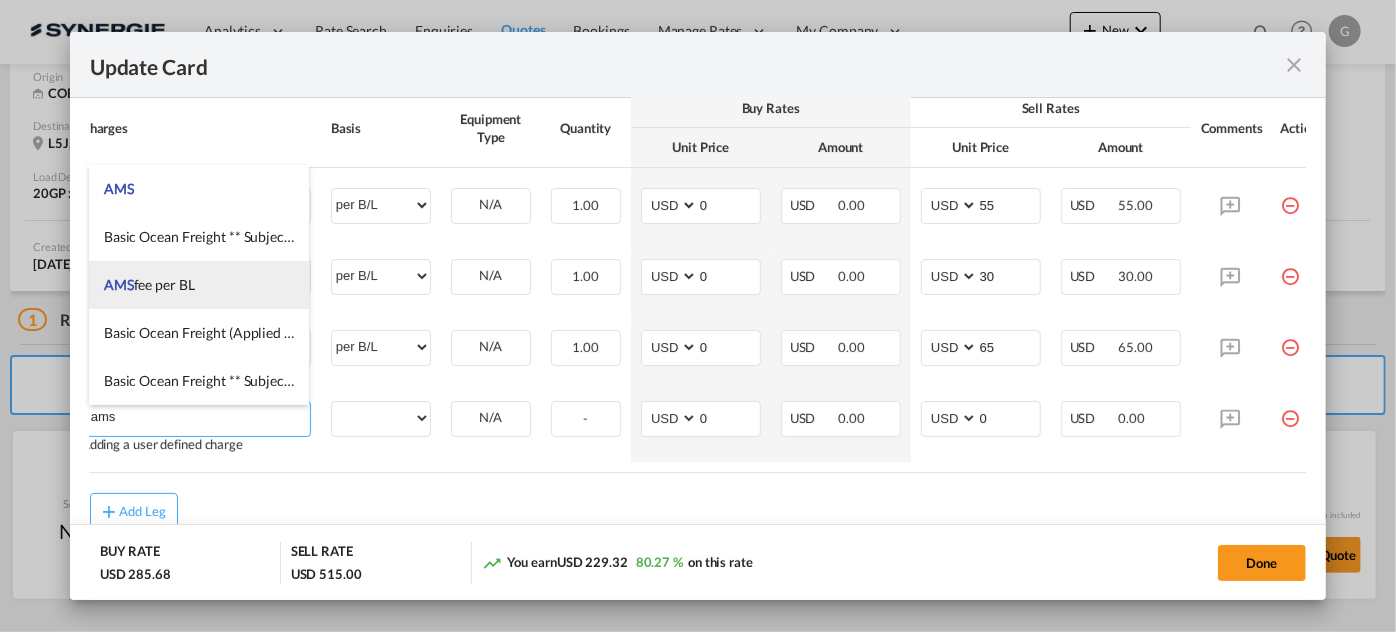 click on "AMS  fee per BL" at bounding box center (199, 285) 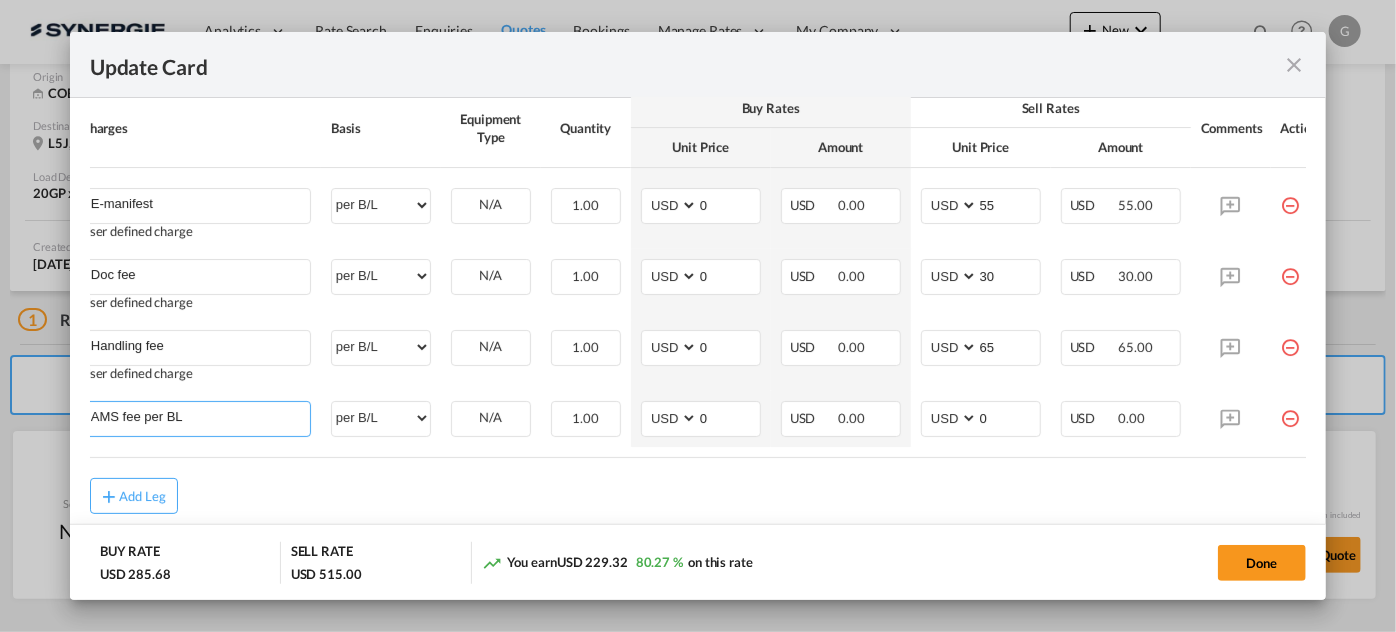 scroll, scrollTop: 0, scrollLeft: 0, axis: both 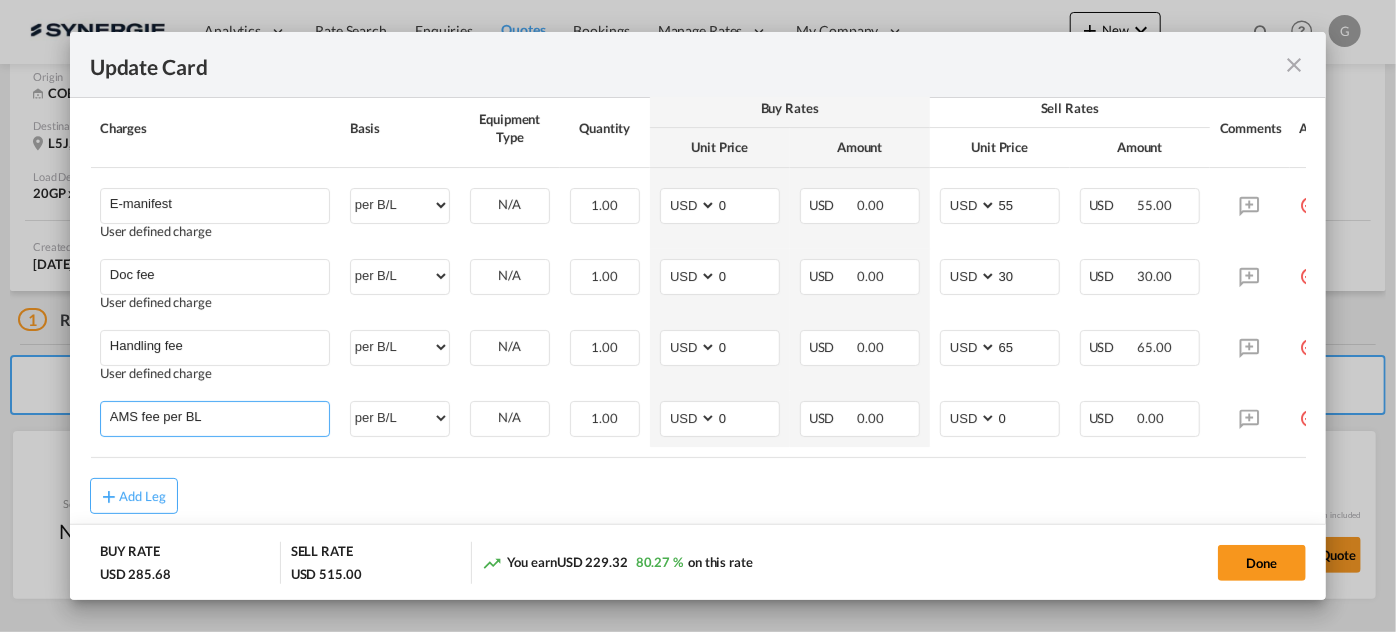 drag, startPoint x: 205, startPoint y: 413, endPoint x: 61, endPoint y: 412, distance: 144.00348 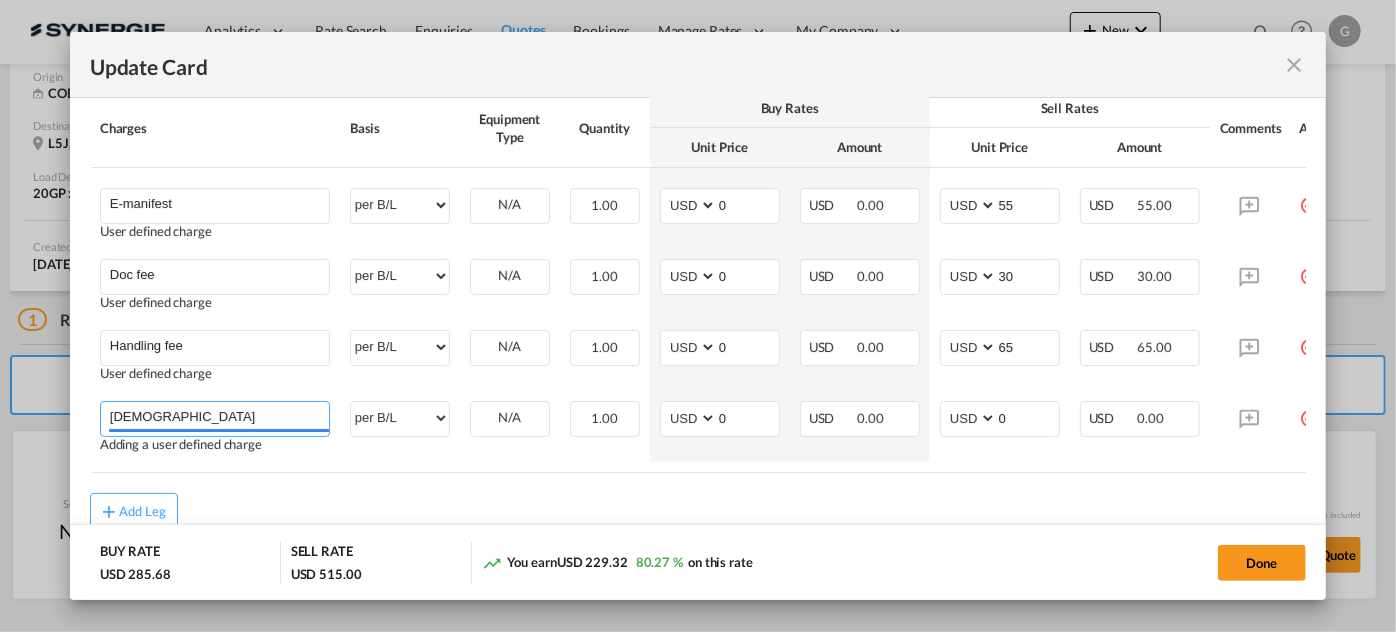 scroll, scrollTop: 0, scrollLeft: 0, axis: both 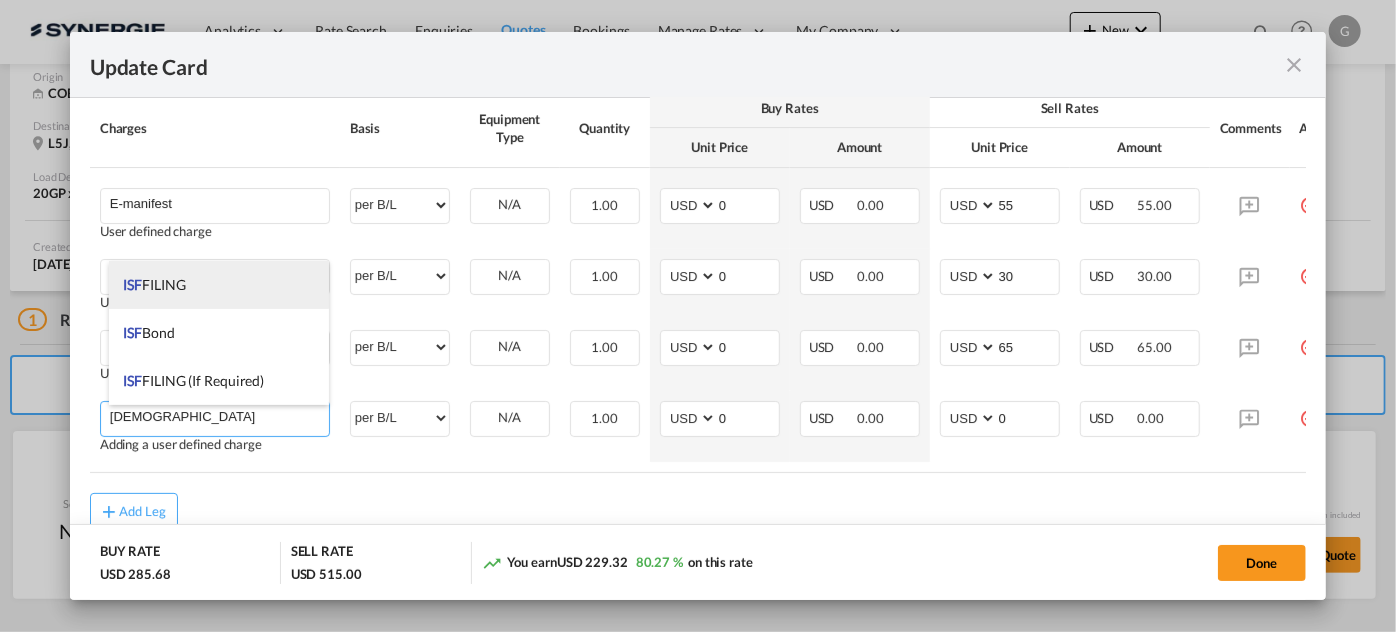 click on "ISF  FILING" at bounding box center (219, 285) 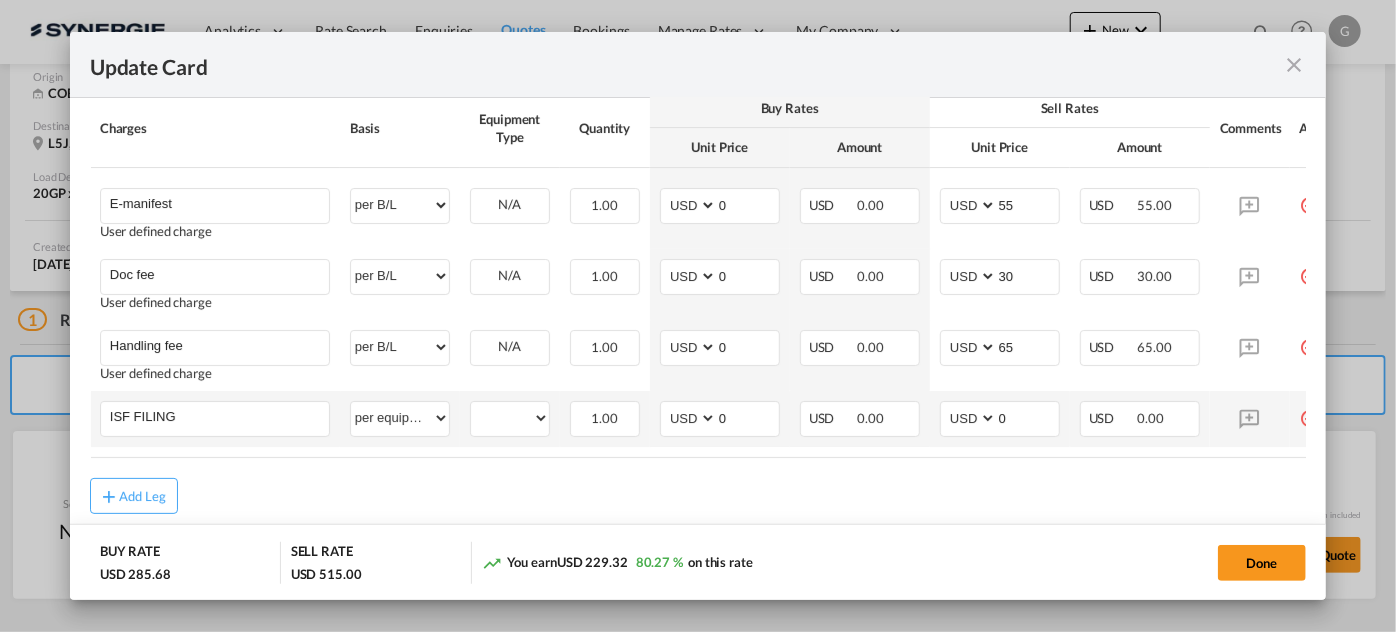 click on "20GP
Please Select
Already exists" at bounding box center [510, 419] 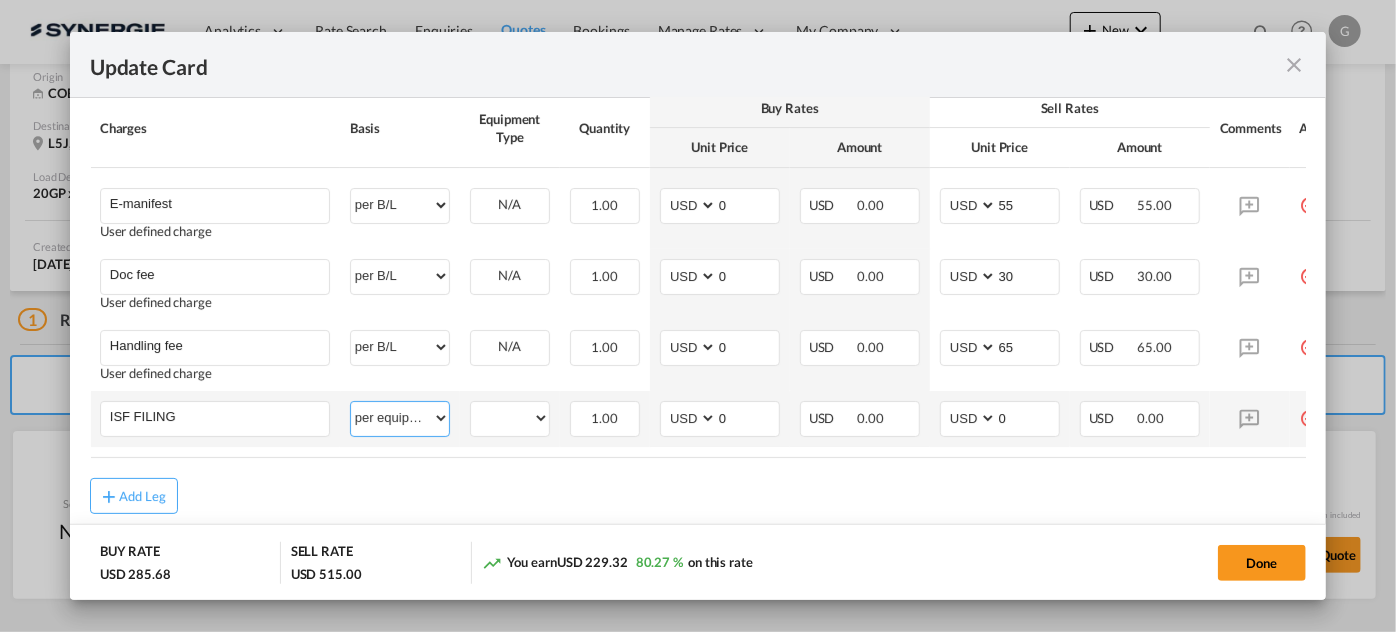 click on "per equipment
per container
per B/L
per shipping bill
per shipment
per pallet
per carton
per vehicle
per shift
per invoice
per package
per day
per revalidation
per teu
per kg
per ton
per hour
flat
per_hbl
per belt
per_declaration
per_document
per chasis split
per clearance" at bounding box center [400, 418] 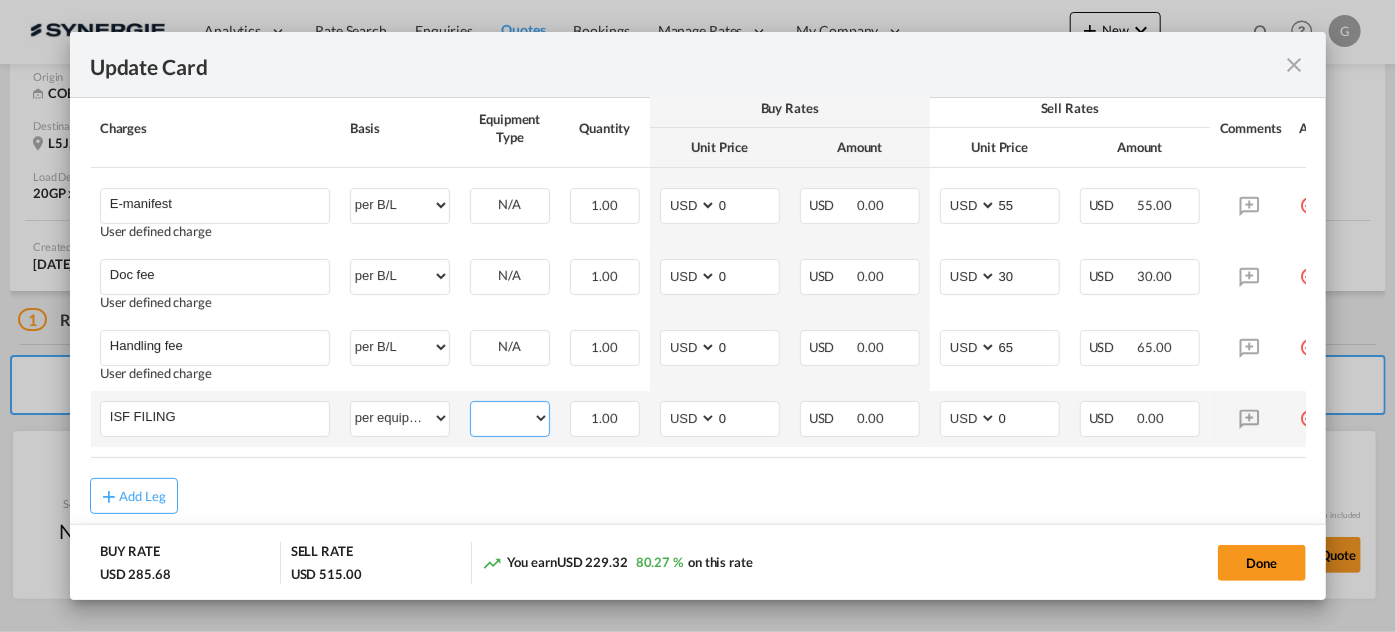 click on "20GP" at bounding box center [510, 418] 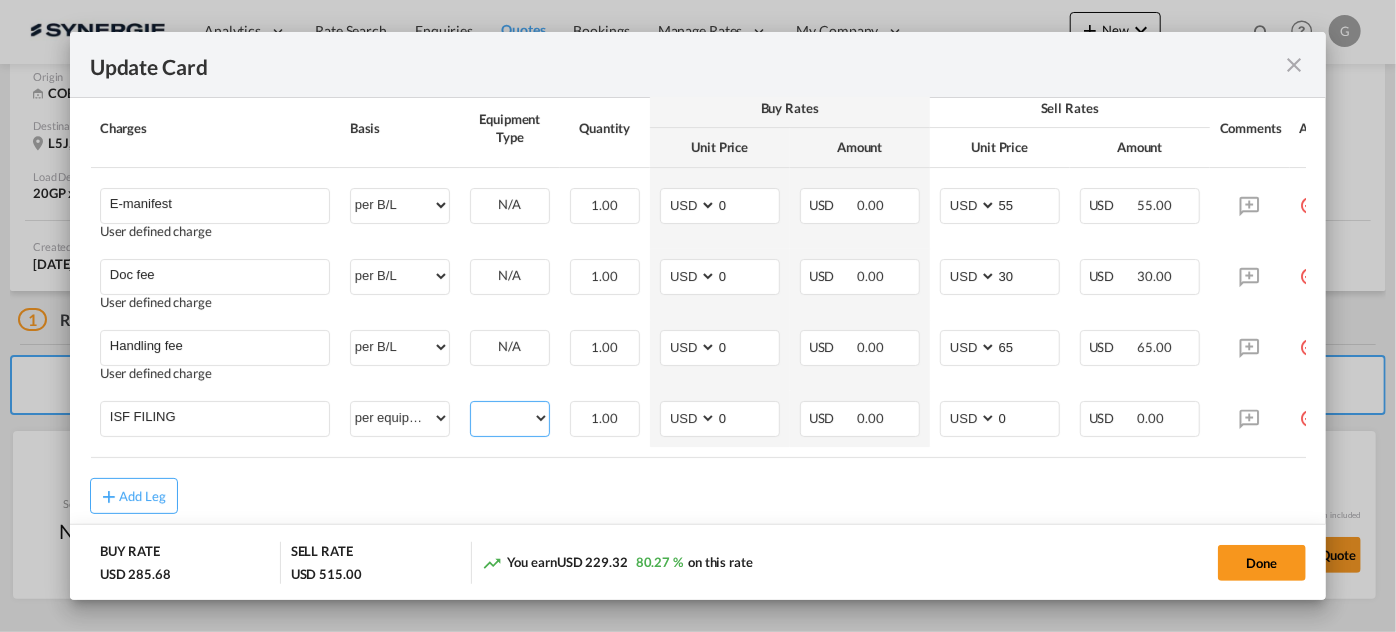 select on "20GP" 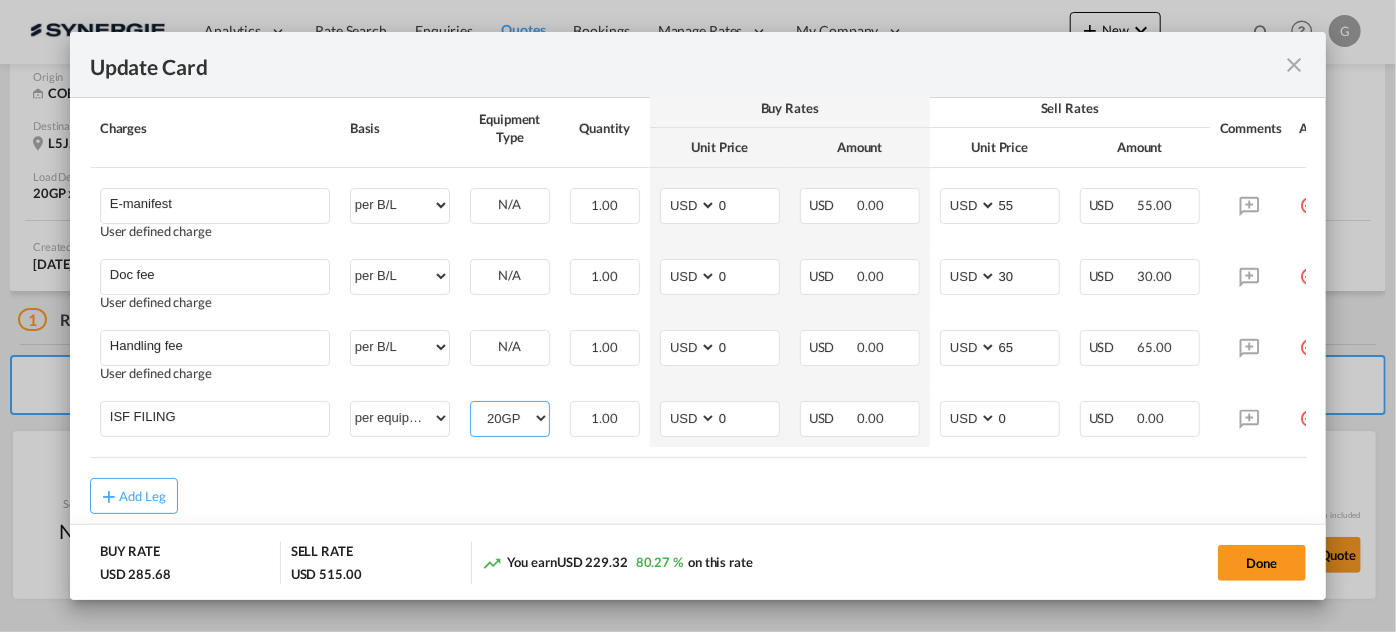 click on "20GP" at bounding box center (510, 418) 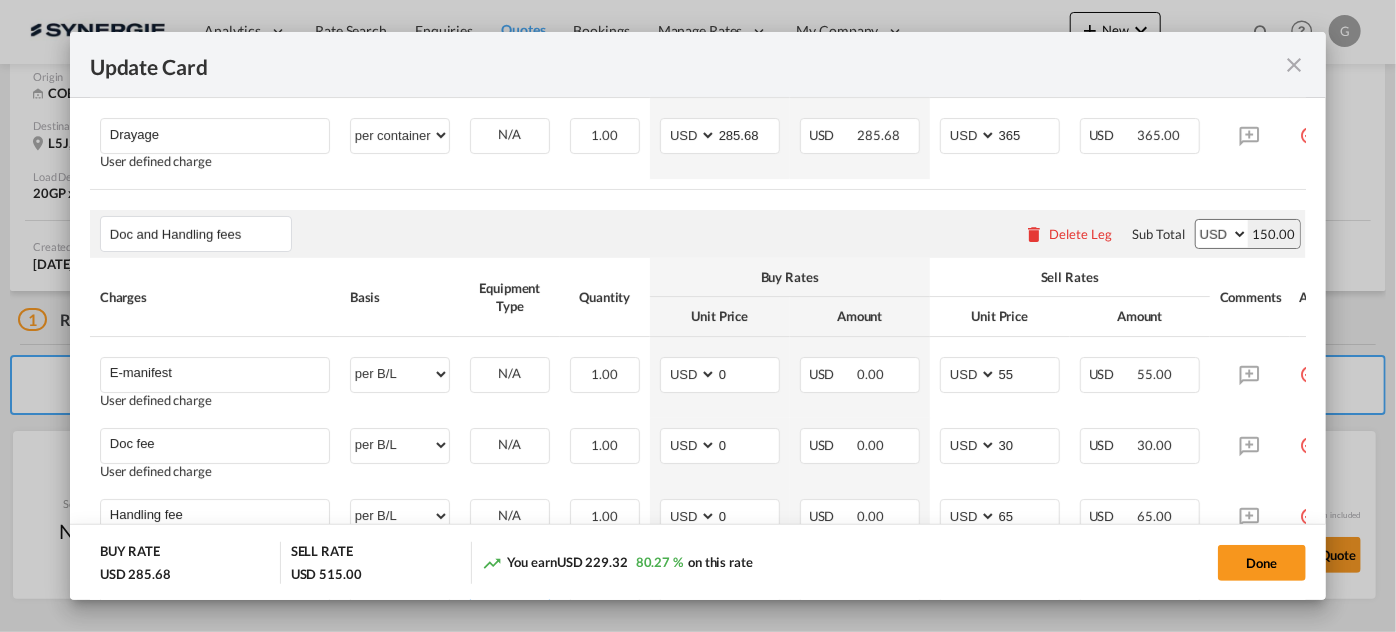 scroll, scrollTop: 546, scrollLeft: 0, axis: vertical 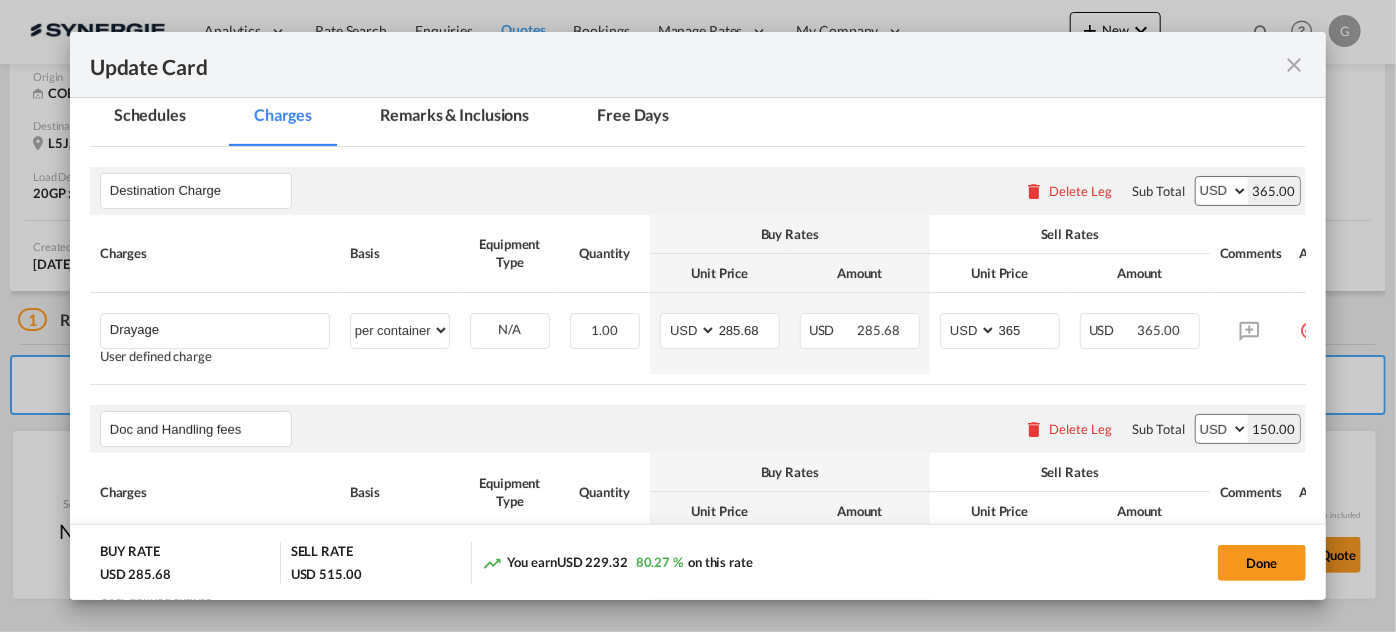 click on "Destination Charge                                                     Please enter leg name   Leg Name Already Exists Delete Leg Sub Total AED AFN ALL AMD ANG AOA ARS AUD AWG AZN BAM BBD BDT BGN BHD BIF BMD BND BOB BRL BSD BTN BWP BYN BZD CAD CDF CHF CLP CNY COP CRC CUC CUP CVE CZK DJF DKK DOP DZD EGP ERN ETB EUR FJD FKP FOK GBP GEL GGP GHS GIP GMD GNF GTQ GYD HKD HNL HRK HTG HUF IDR ILS IMP INR IQD IRR ISK JMD JOD JPY KES KGS KHR KID KMF KRW KWD KYD KZT LAK LBP LKR LRD LSL LYD MAD MDL MGA MKD MMK MNT MOP MRU MUR MVR MWK MXN MYR MZN NAD NGN NIO NOK NPR NZD OMR PAB PEN PGK PHP PKR PLN PYG QAR RON RSD RUB RWF SAR SBD SCR SDG SEK SGD SHP SLL SOS SRD SSP STN SYP SZL THB TJS TMT TND TOP TRY TTD TVD TWD TZS UAH UGX USD UYU UZS VES VND VUV WST XAF XCD XDR XOF XPF YER ZAR ZMW 365.00 Charges Basis
Equipment Type Quantity Buy Rates Sell Rates
Comments Action Unit Price Amount Unit Price Amount                                 Drayage" at bounding box center [698, 512] 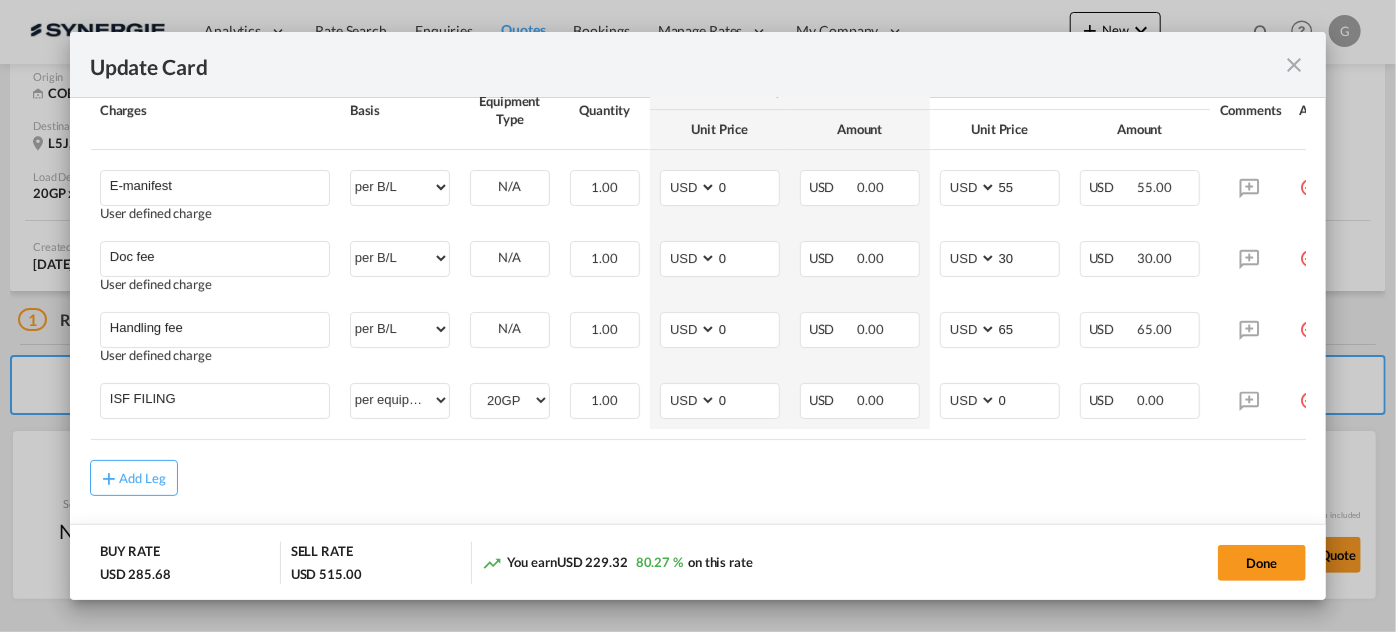 scroll, scrollTop: 966, scrollLeft: 0, axis: vertical 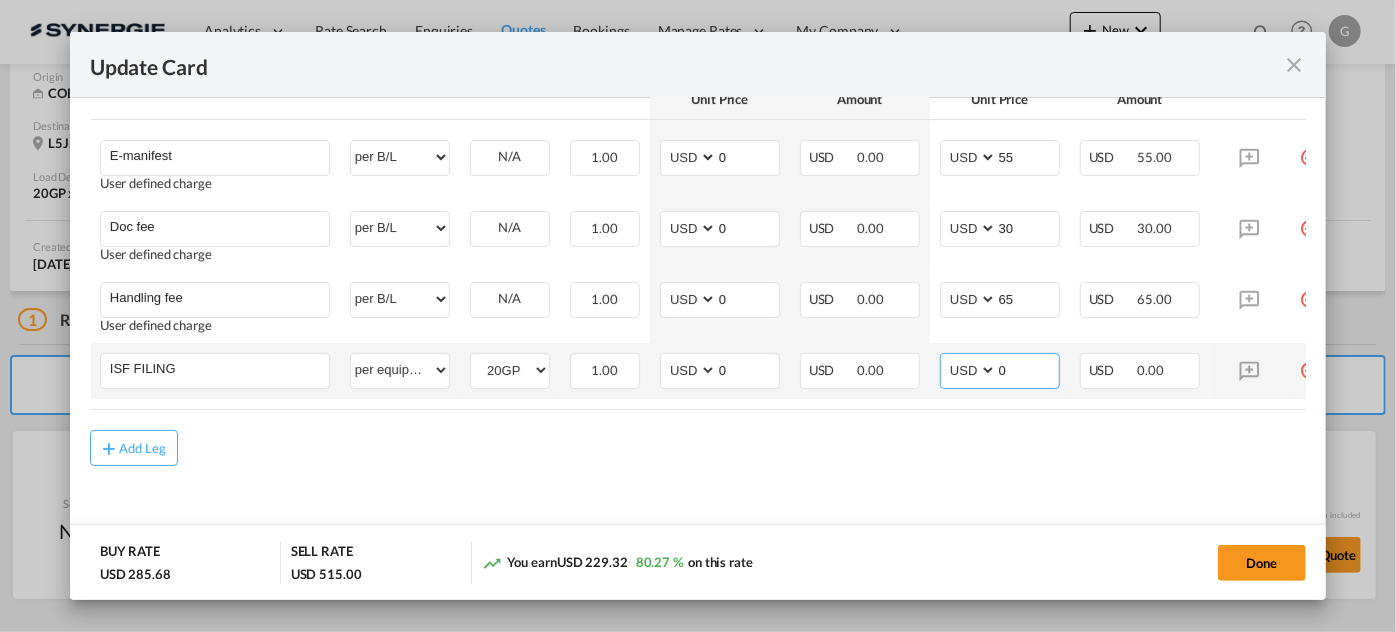 drag, startPoint x: 1022, startPoint y: 376, endPoint x: 920, endPoint y: 376, distance: 102 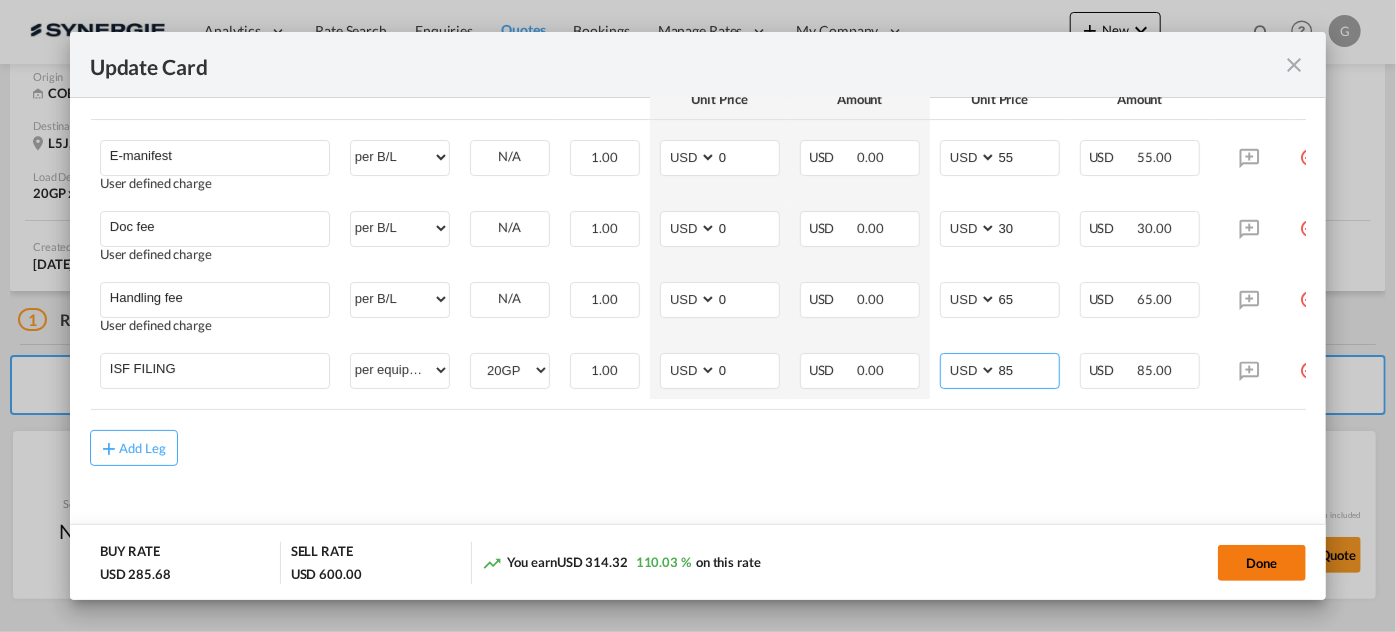 type on "85" 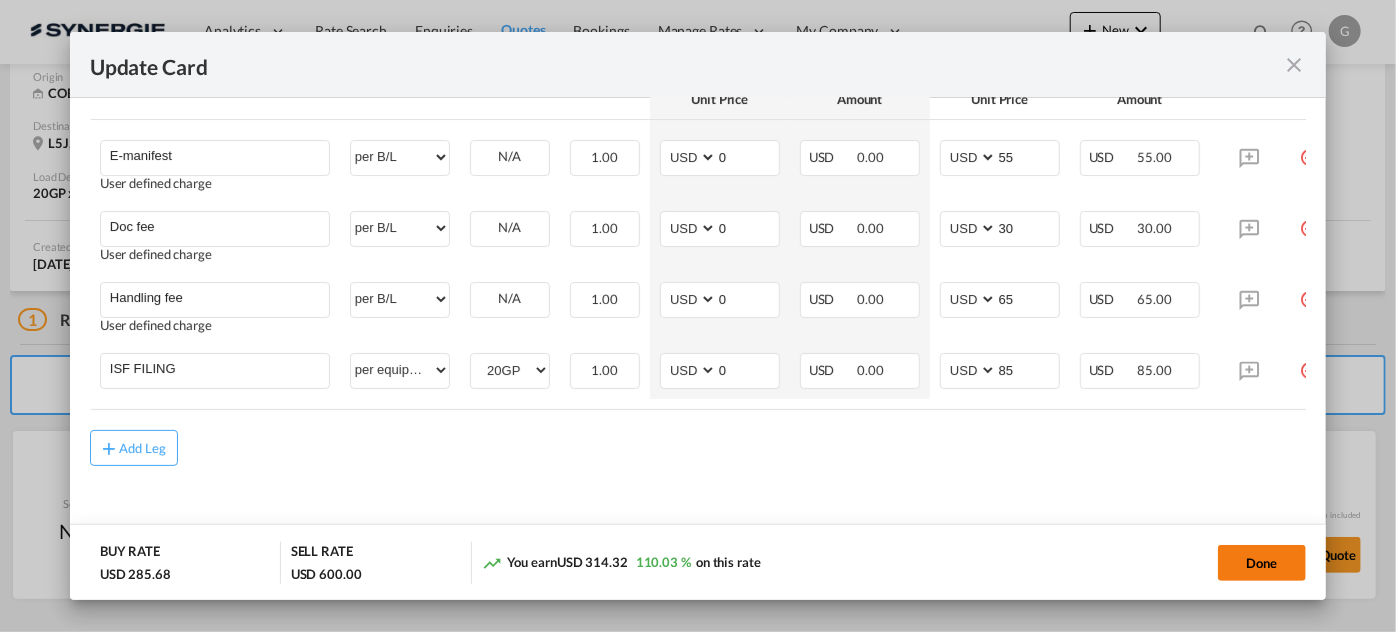 click on "Done" 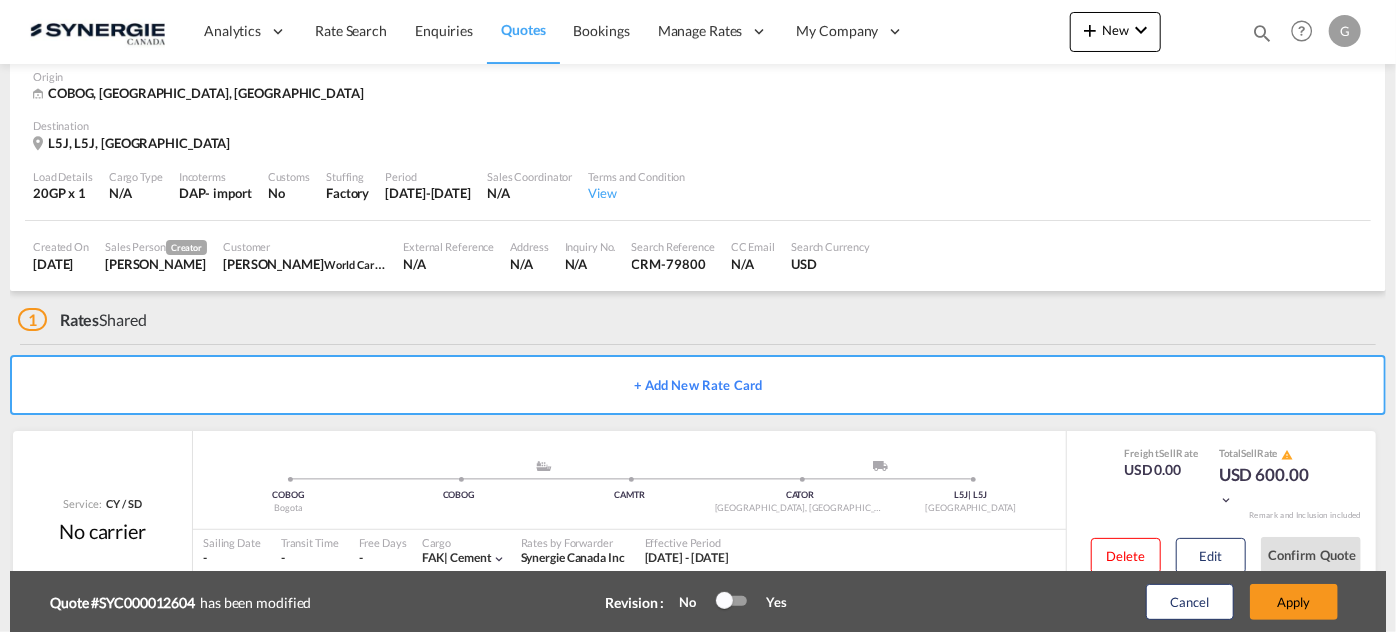 type on "18 Jun 2025" 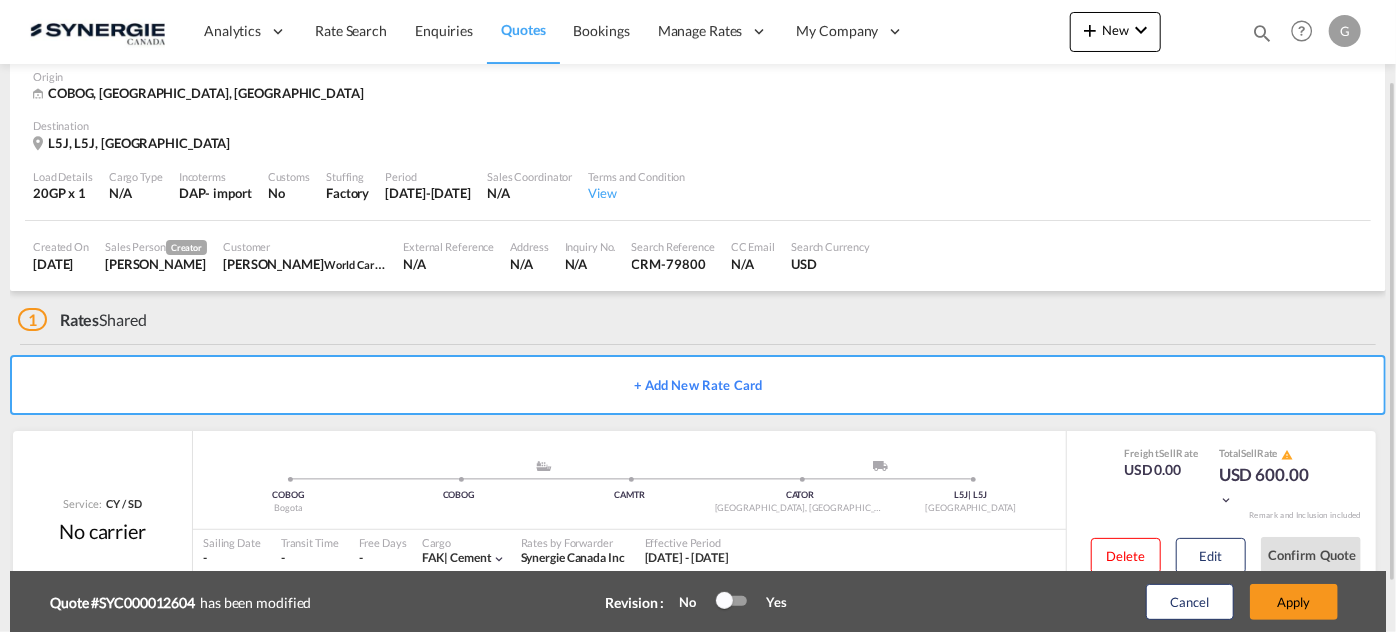 scroll, scrollTop: 160, scrollLeft: 0, axis: vertical 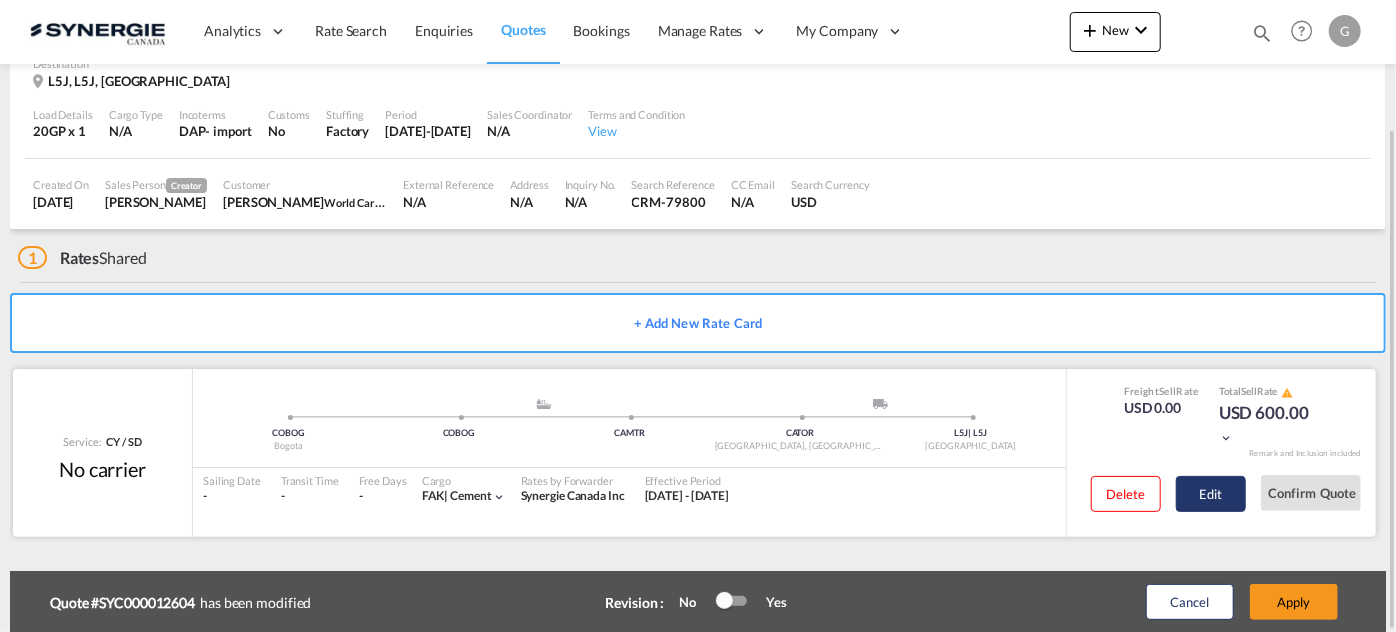 click on "Edit" at bounding box center [1211, 494] 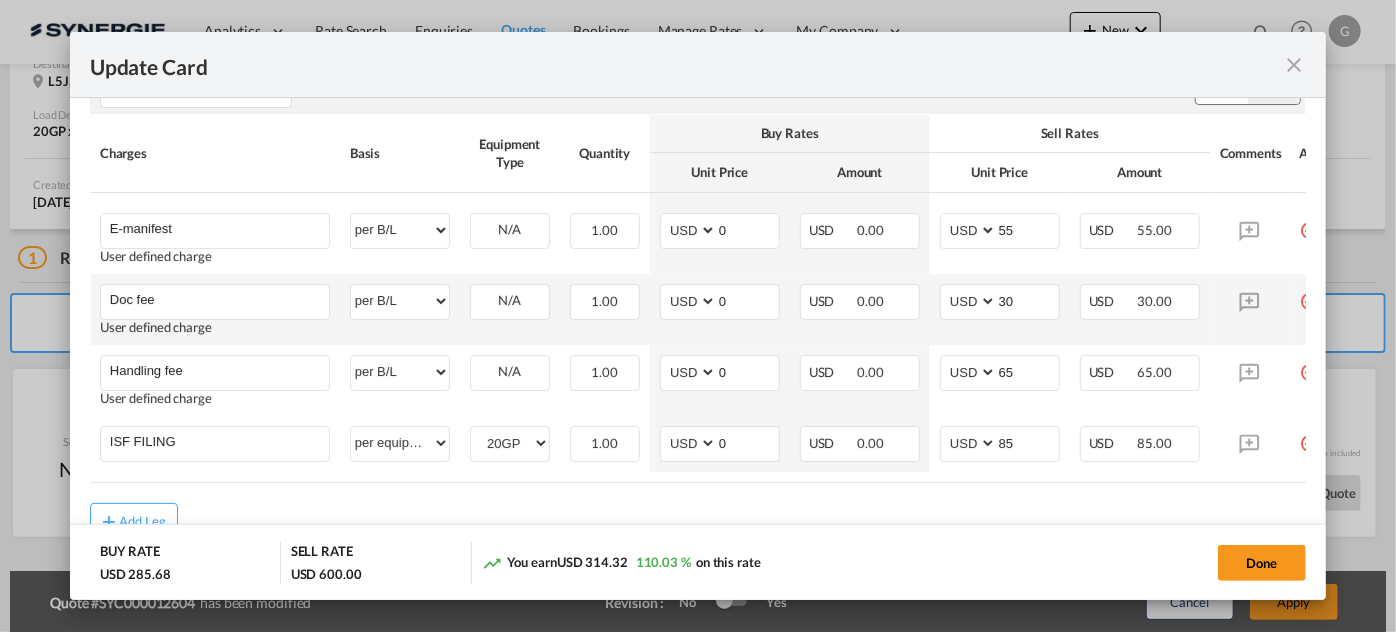 scroll, scrollTop: 966, scrollLeft: 0, axis: vertical 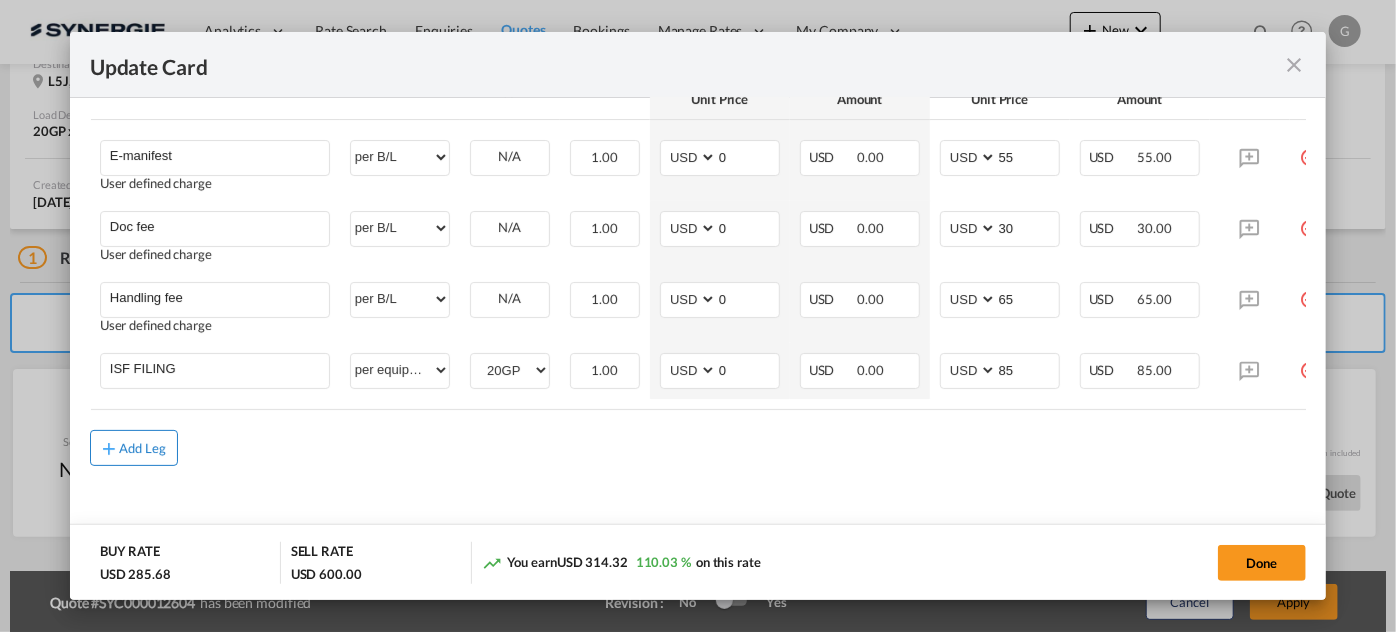 click on "Add Leg" at bounding box center (143, 448) 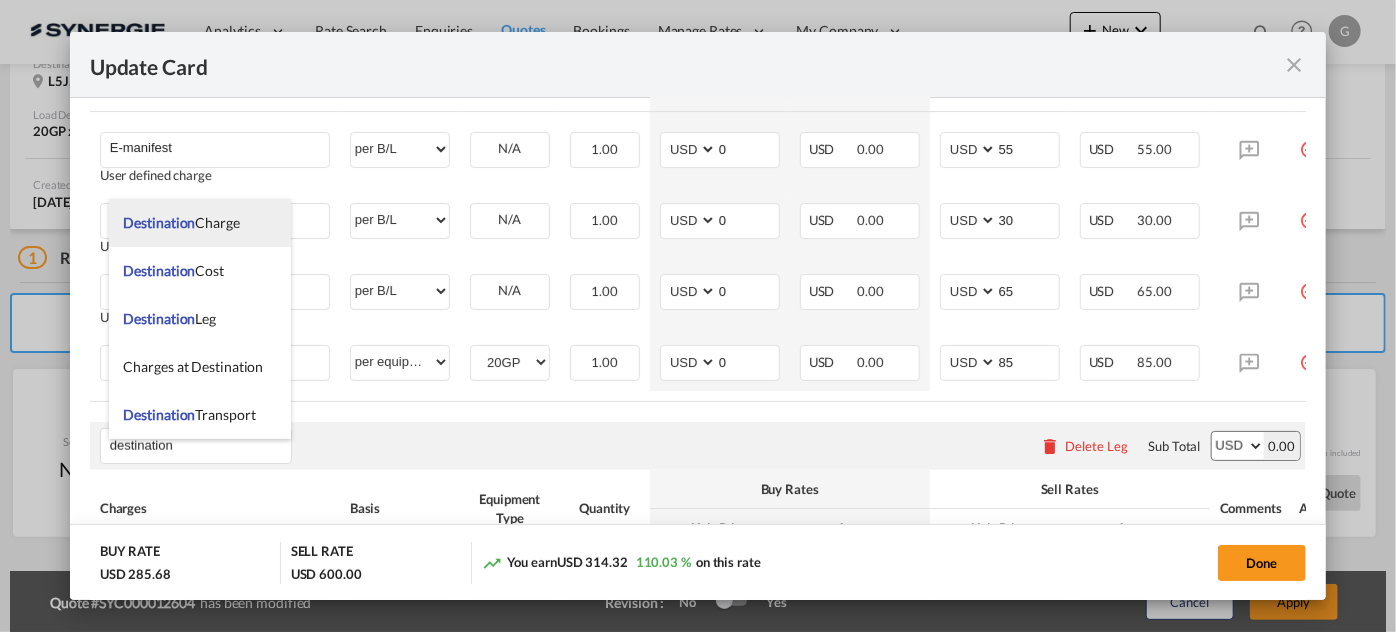 type on "destination" 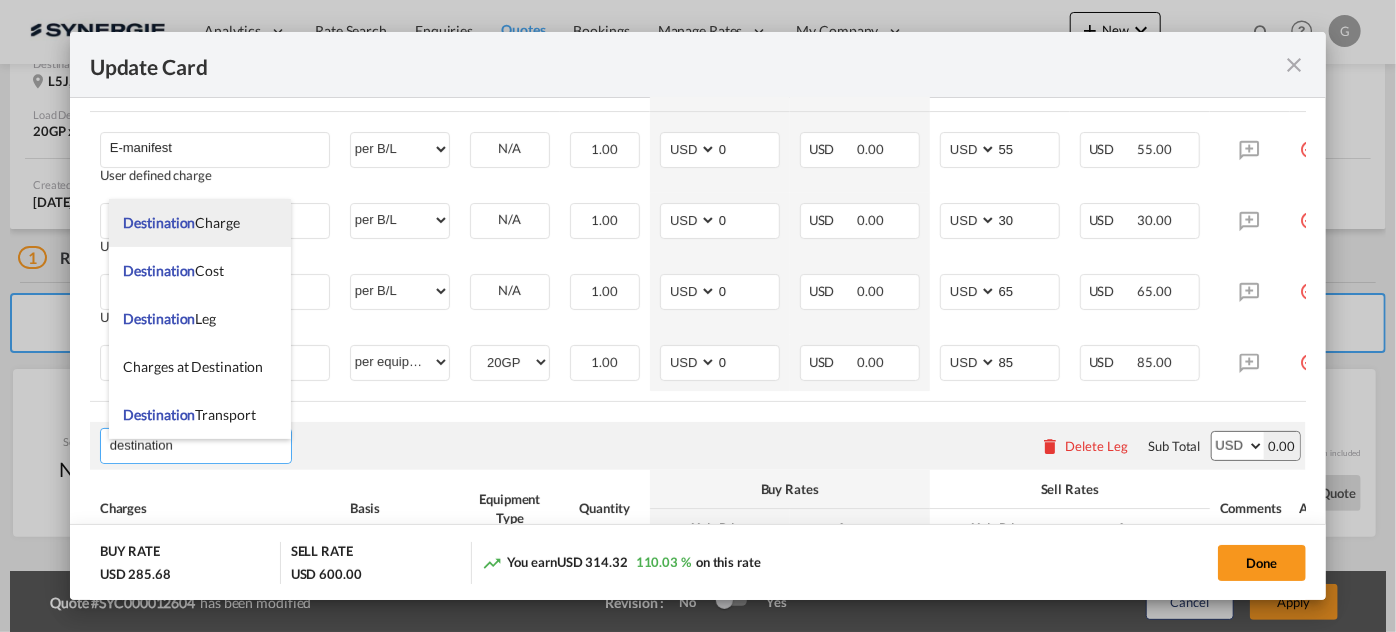 click on "Destination  Charge" at bounding box center (200, 223) 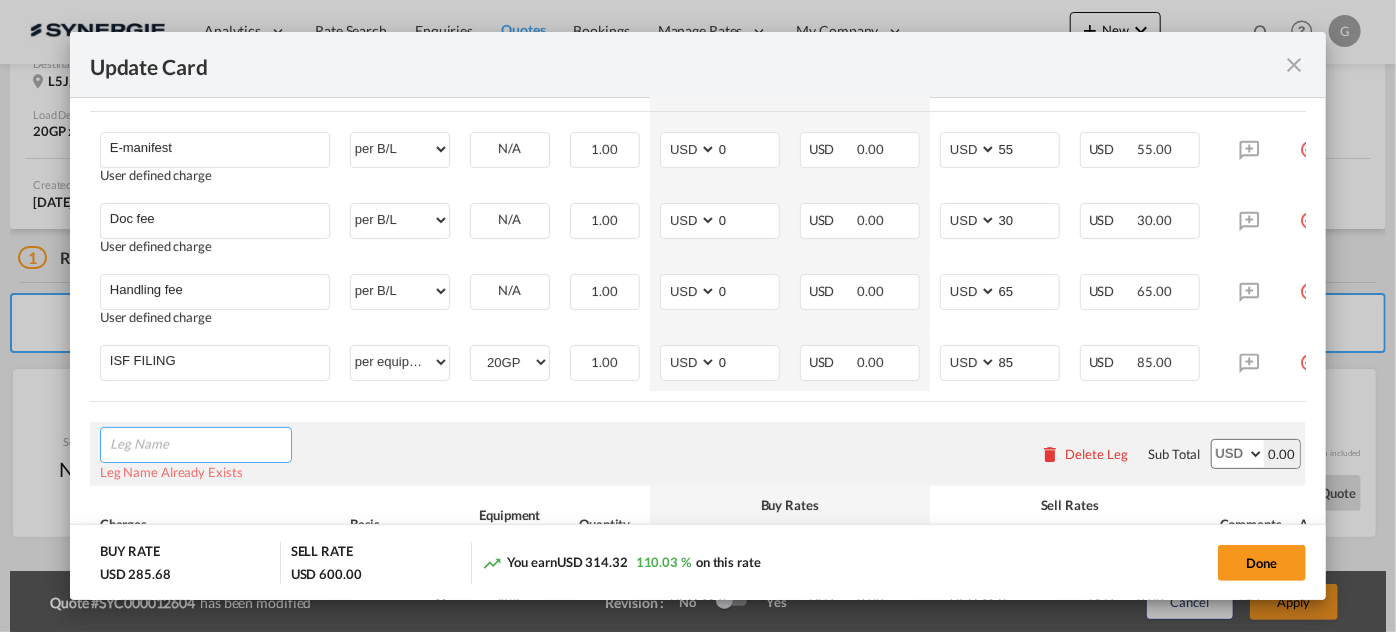 click at bounding box center (200, 448) 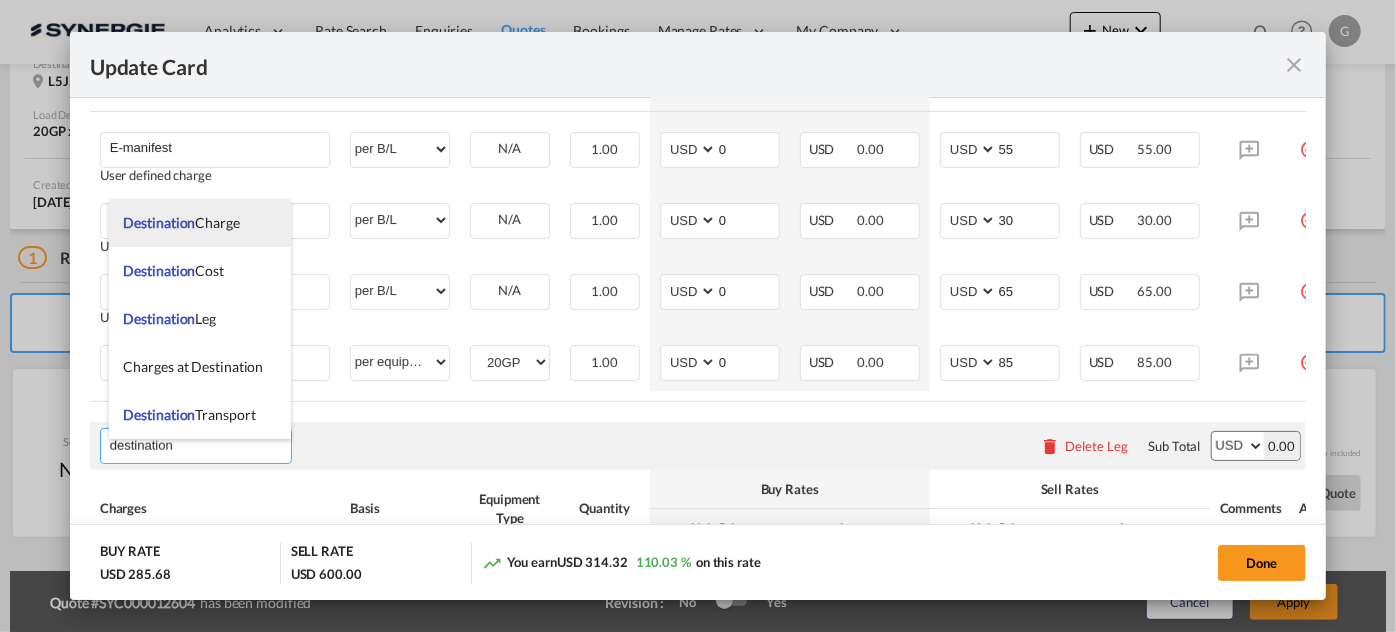 type on "destination" 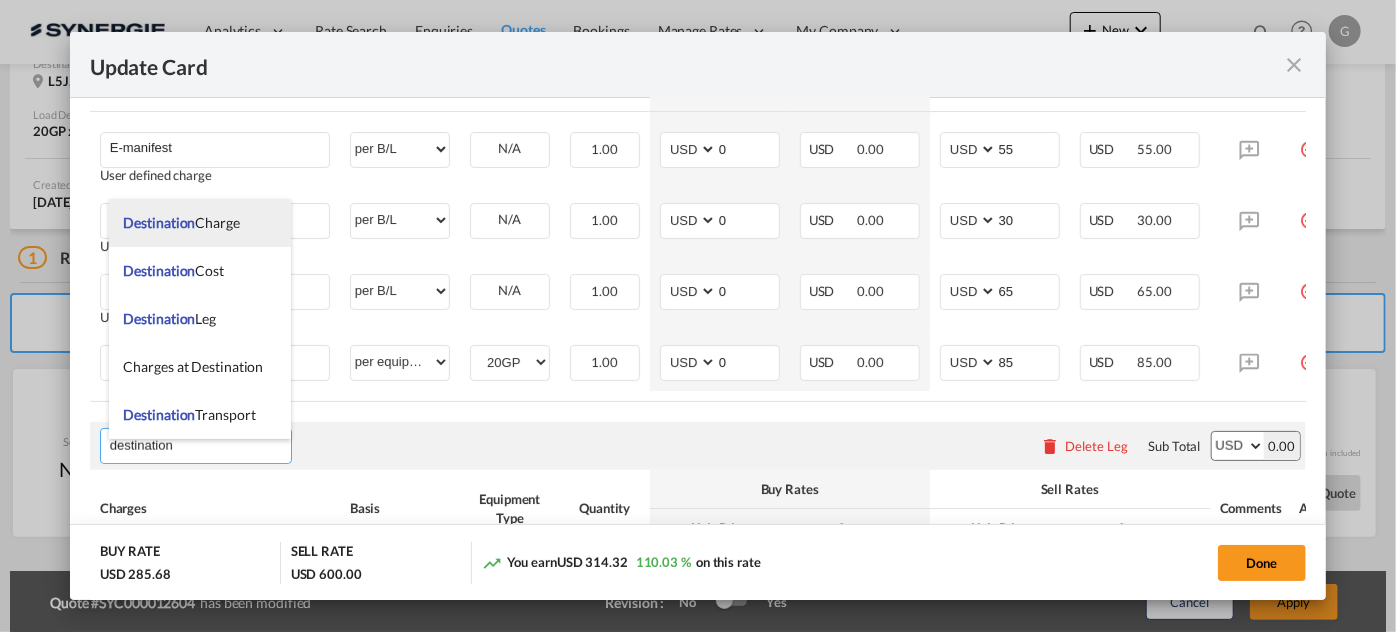 click on "Destination  Charge" at bounding box center (200, 223) 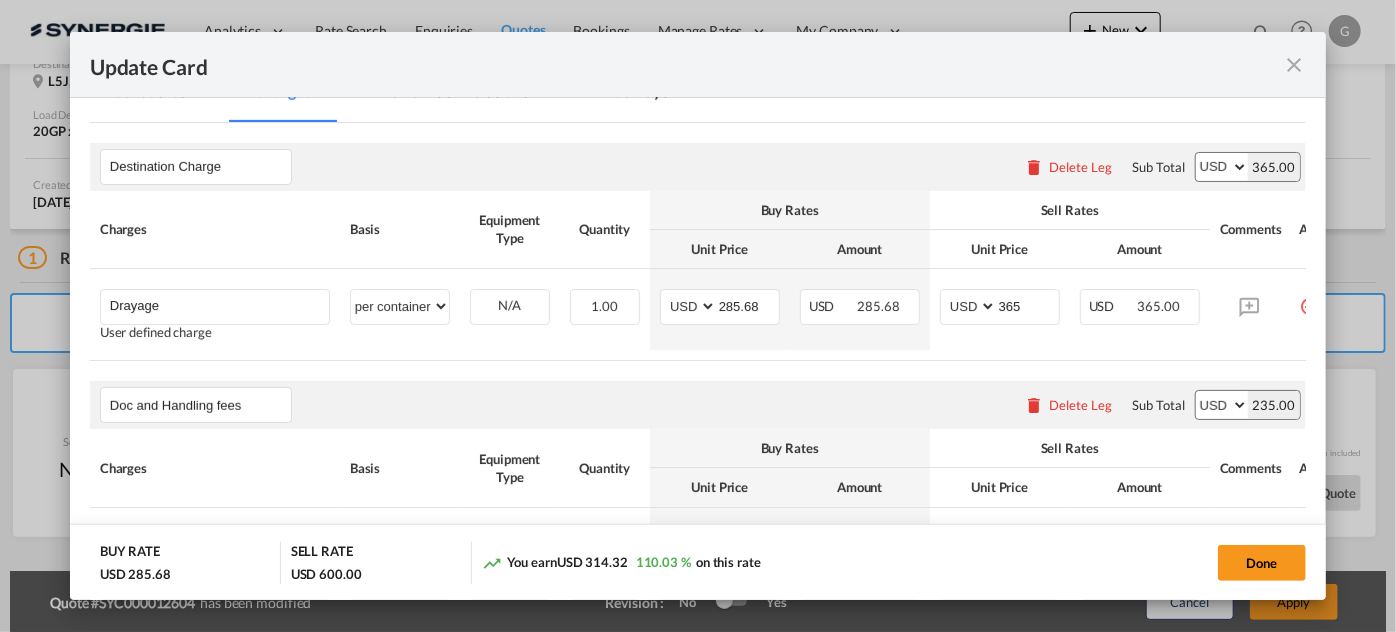 scroll, scrollTop: 545, scrollLeft: 0, axis: vertical 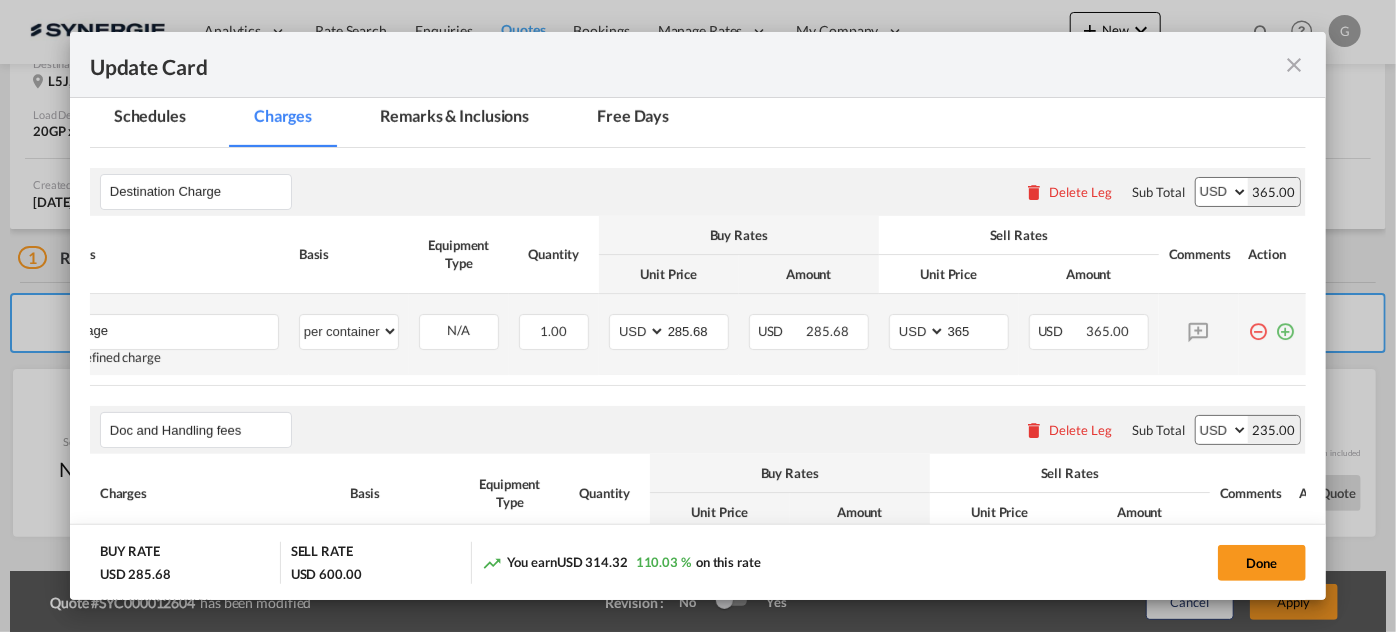 click at bounding box center [1286, 324] 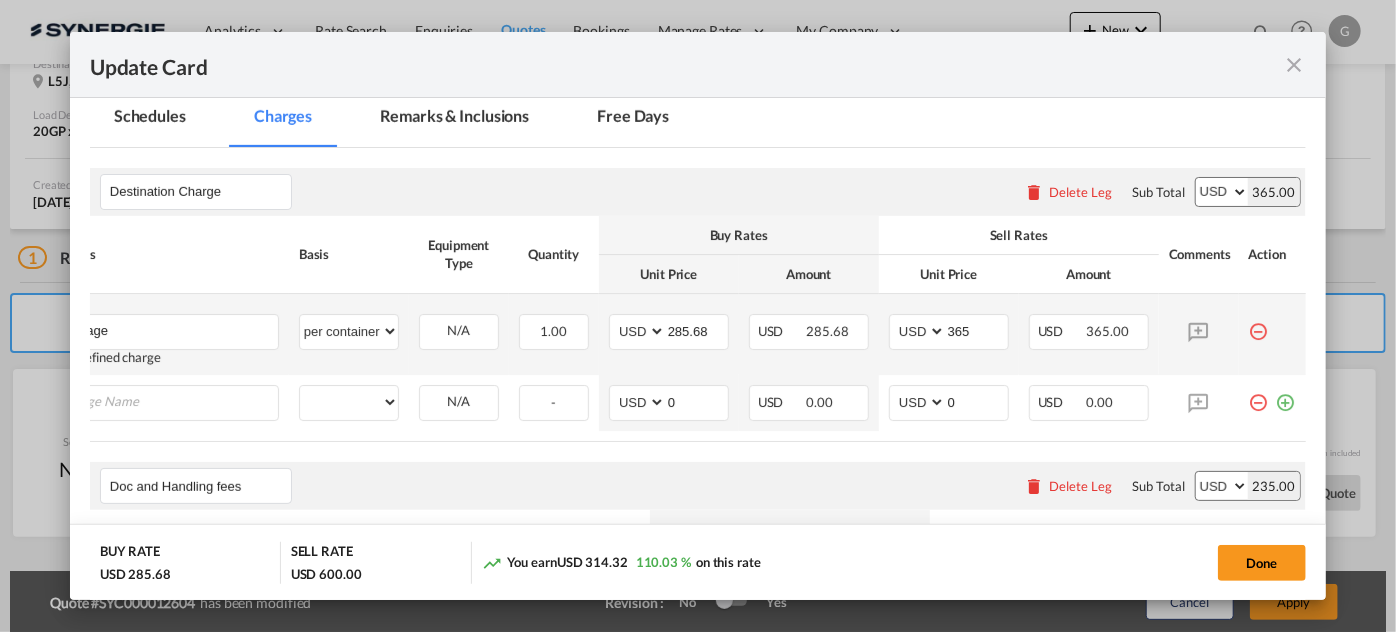 scroll, scrollTop: 0, scrollLeft: 19, axis: horizontal 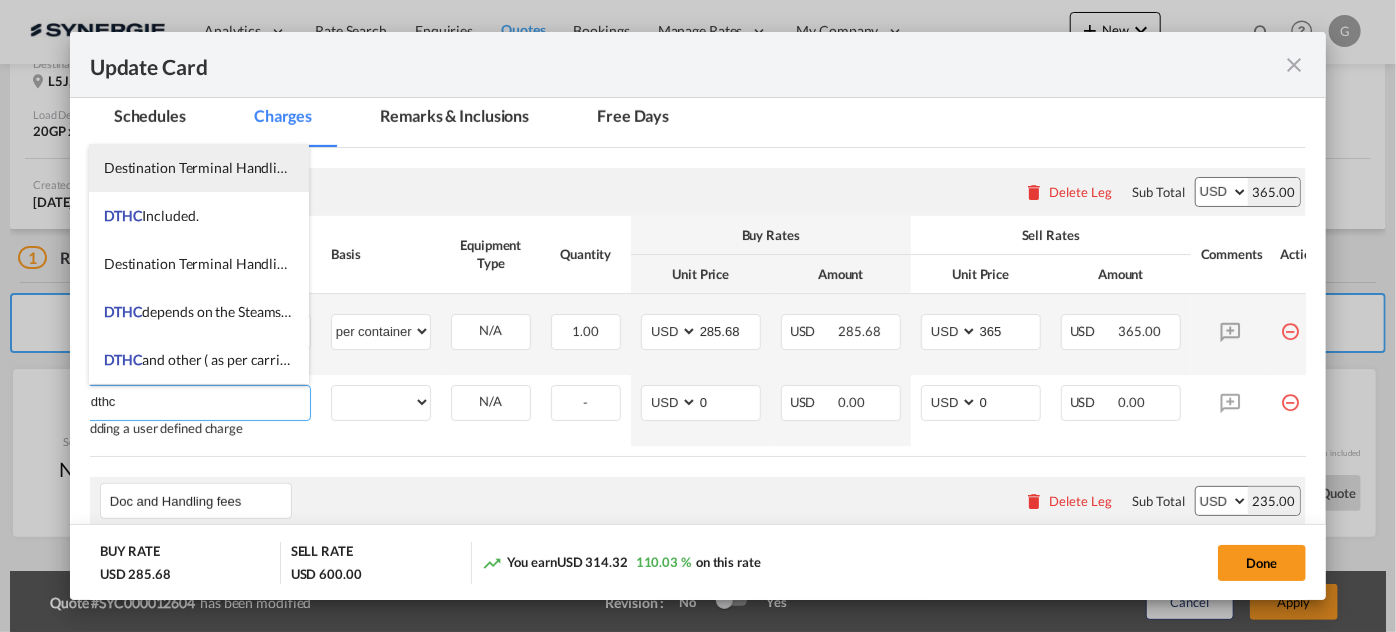 click on "Destination Terminal Handling Charges- DTHC if applicable at cost + Disbursment fee 3%, Min $25 USD" at bounding box center [420, 167] 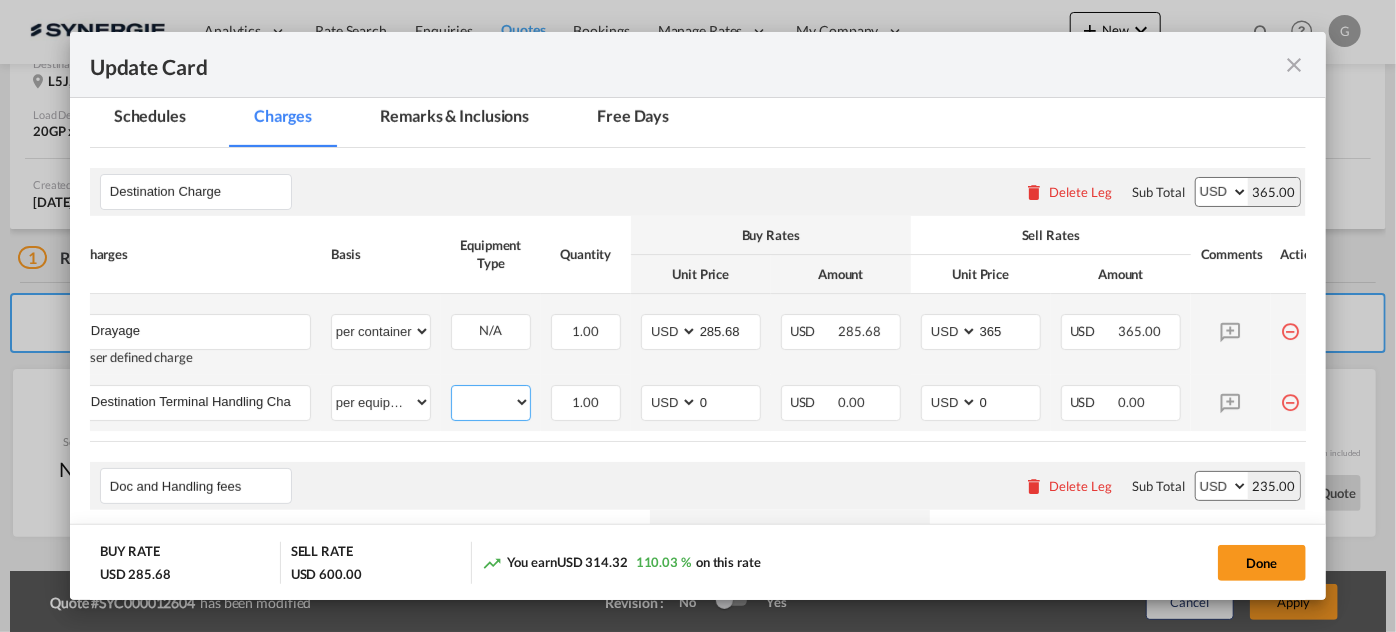 click on "20GP" at bounding box center (491, 402) 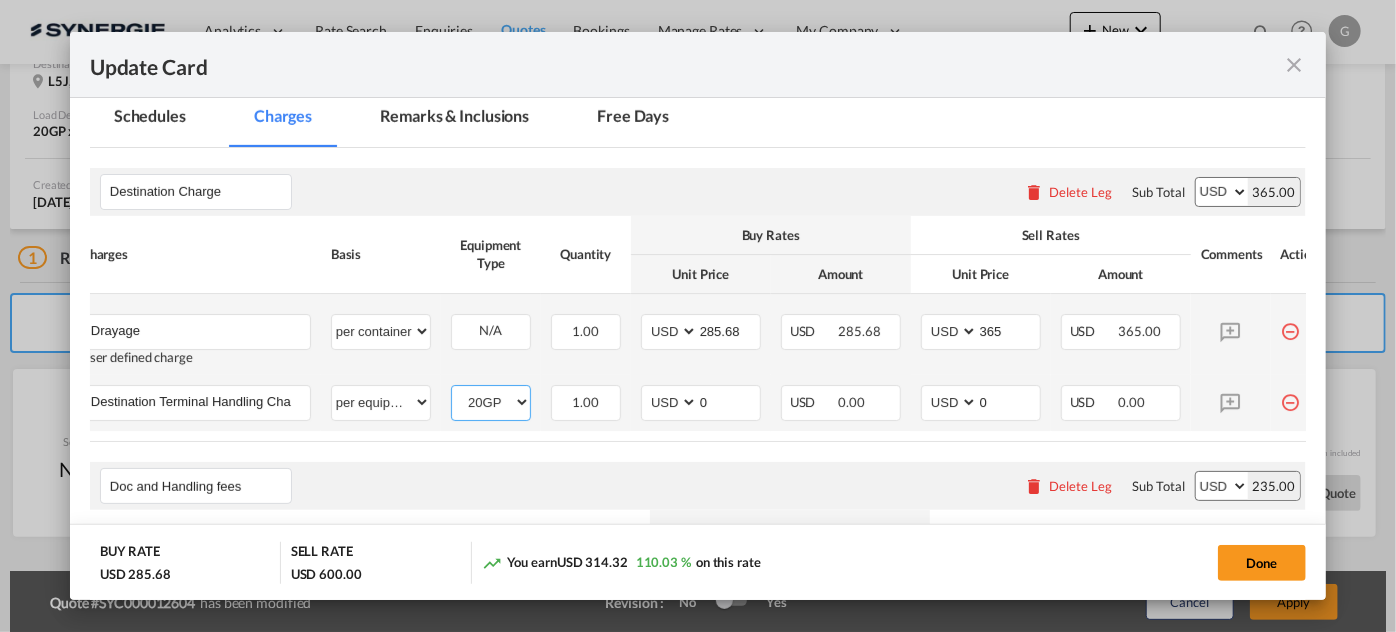 click on "20GP" at bounding box center (491, 402) 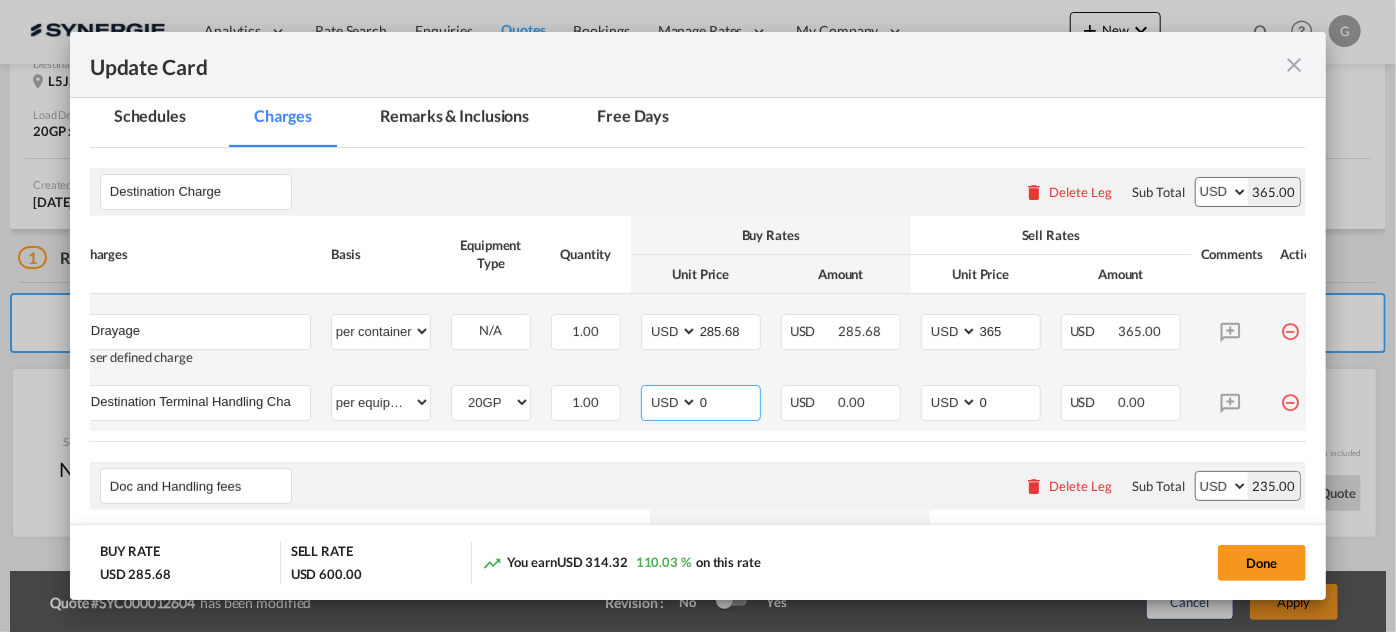 click on "0" at bounding box center (729, 401) 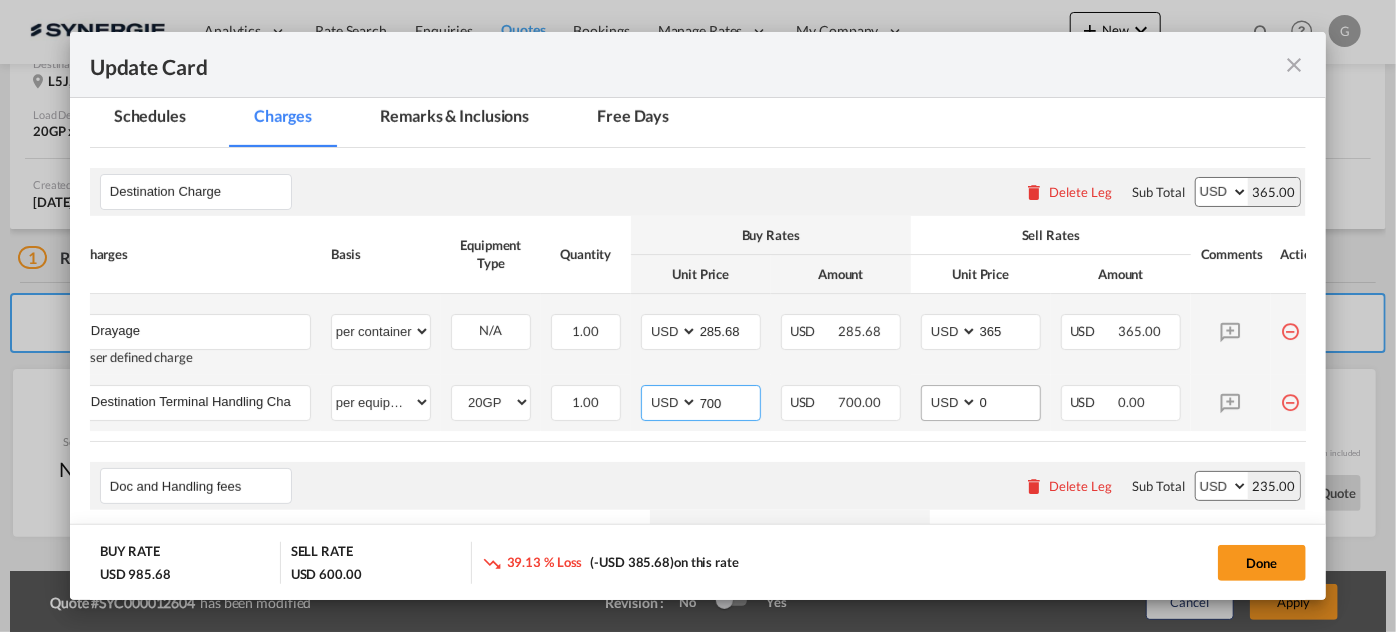 type on "700" 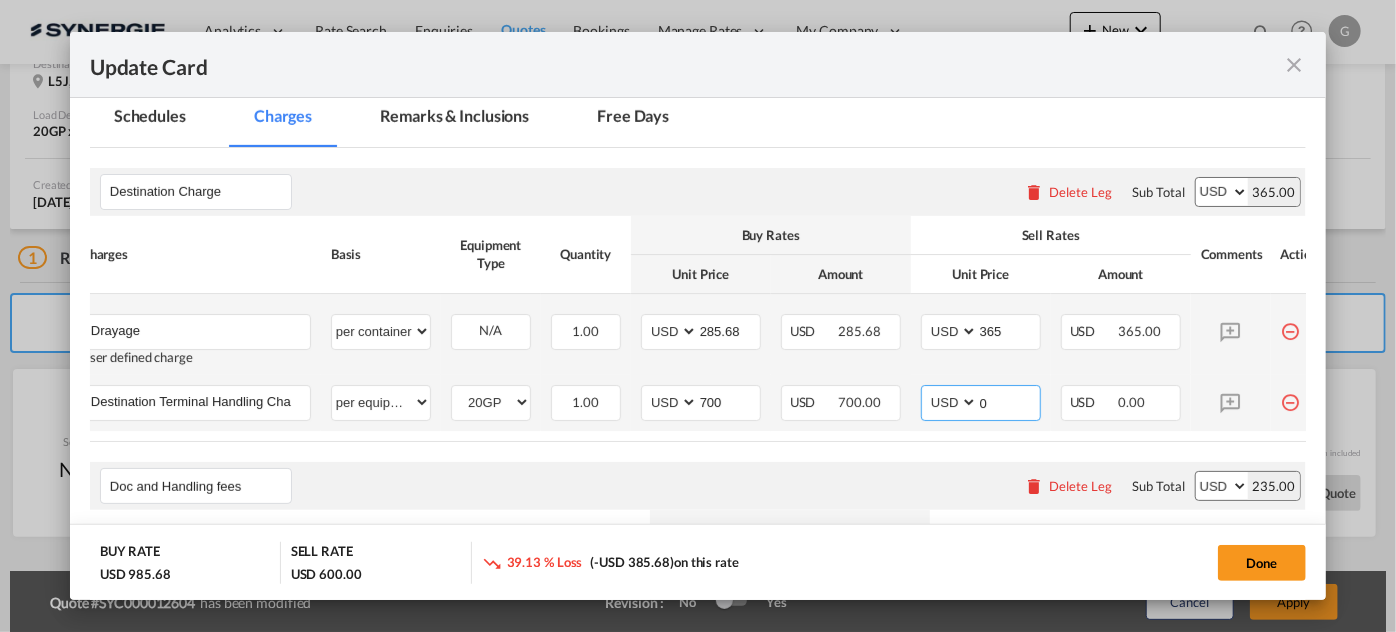 drag, startPoint x: 986, startPoint y: 394, endPoint x: 930, endPoint y: 395, distance: 56.008926 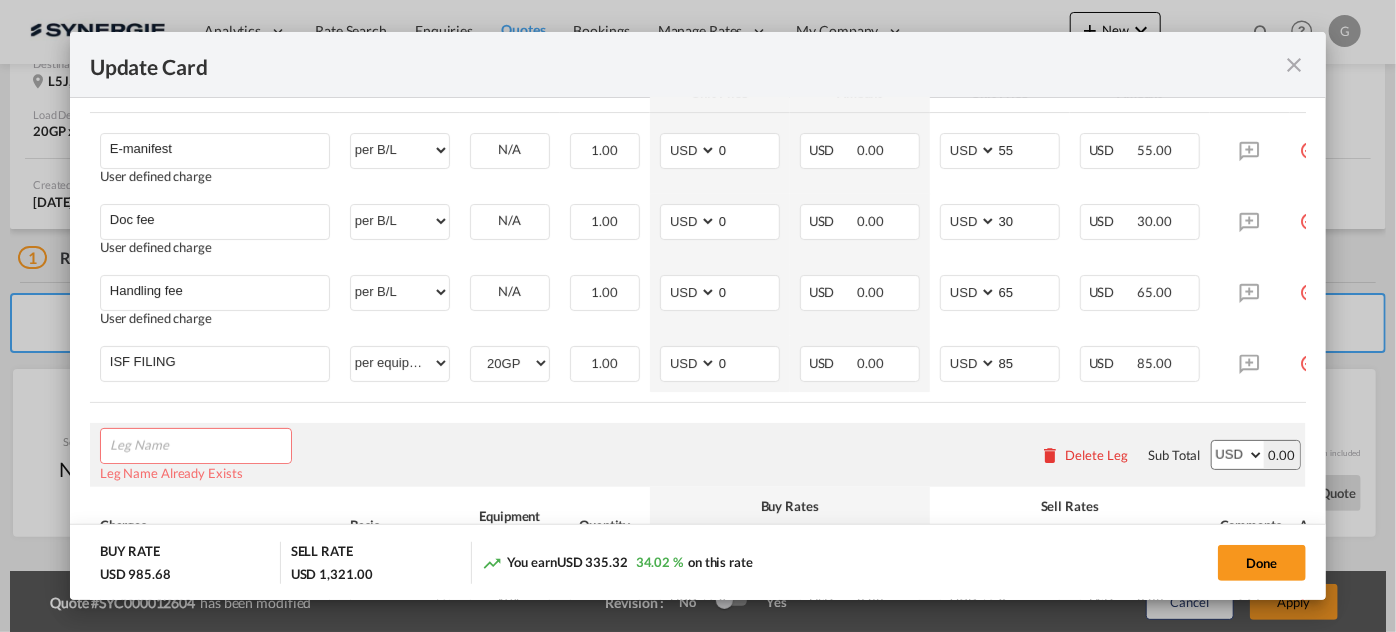 scroll, scrollTop: 1266, scrollLeft: 0, axis: vertical 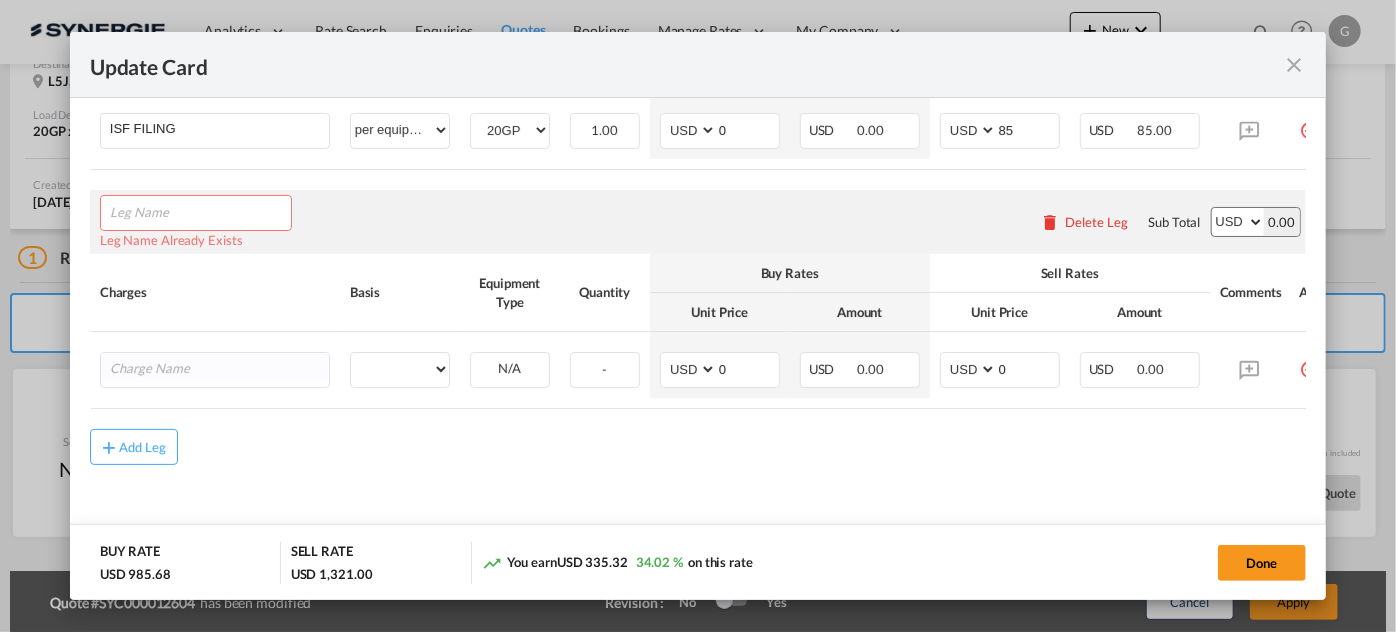 type on "721" 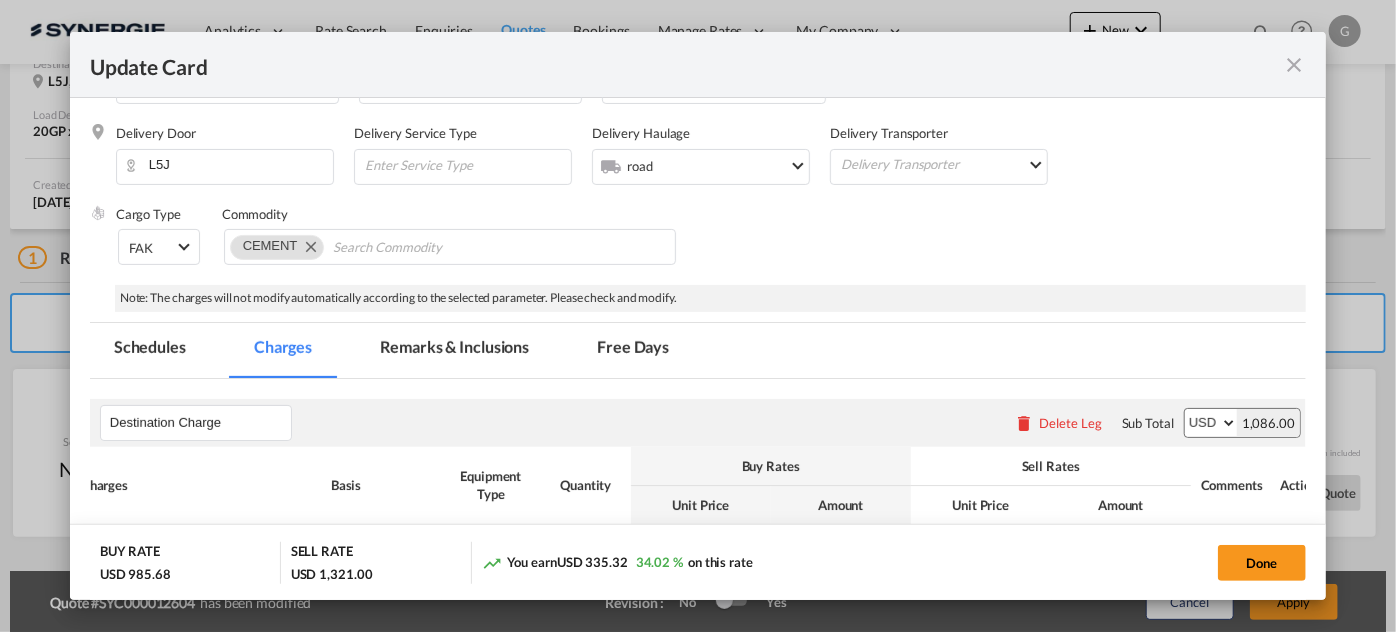 scroll, scrollTop: 386, scrollLeft: 0, axis: vertical 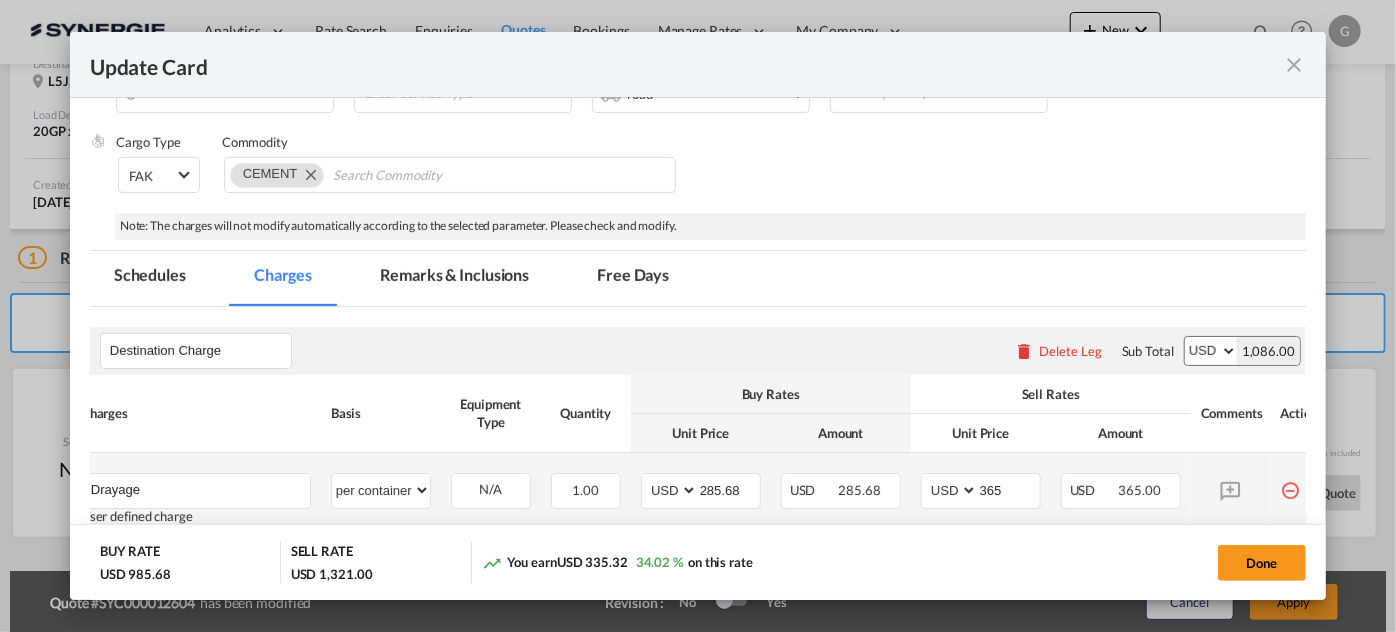 click on "Remarks & Inclusions" at bounding box center [454, 278] 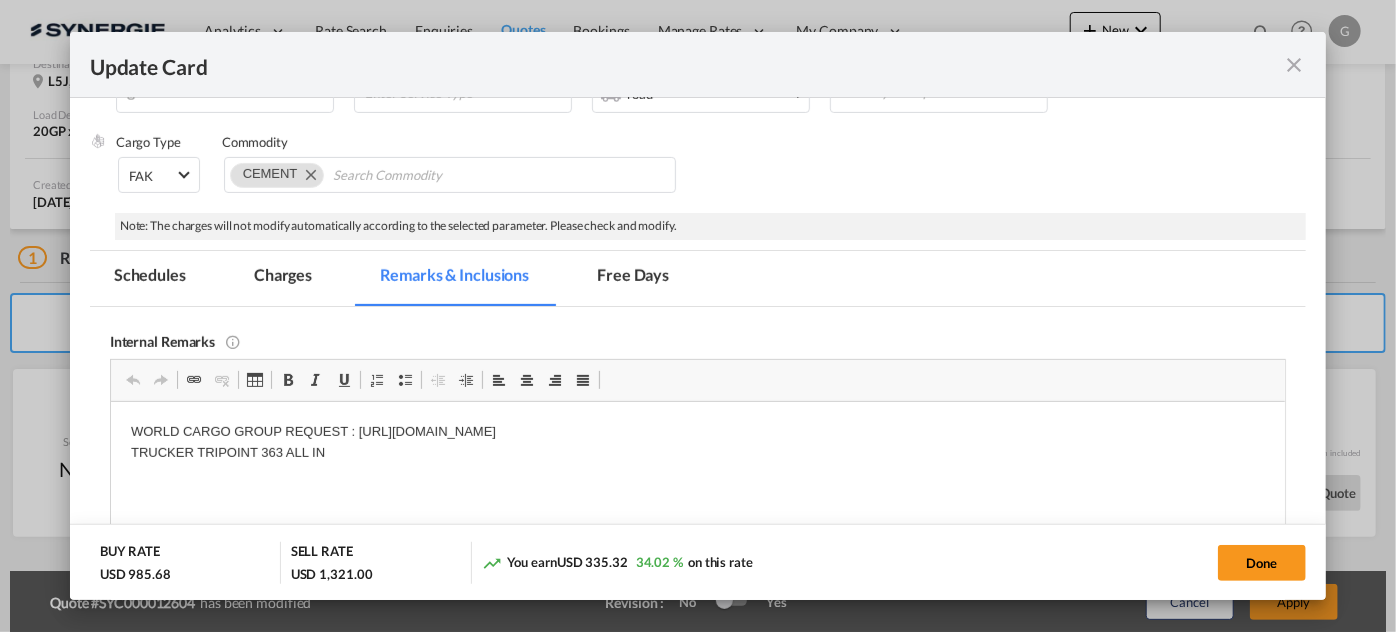 scroll, scrollTop: 0, scrollLeft: 0, axis: both 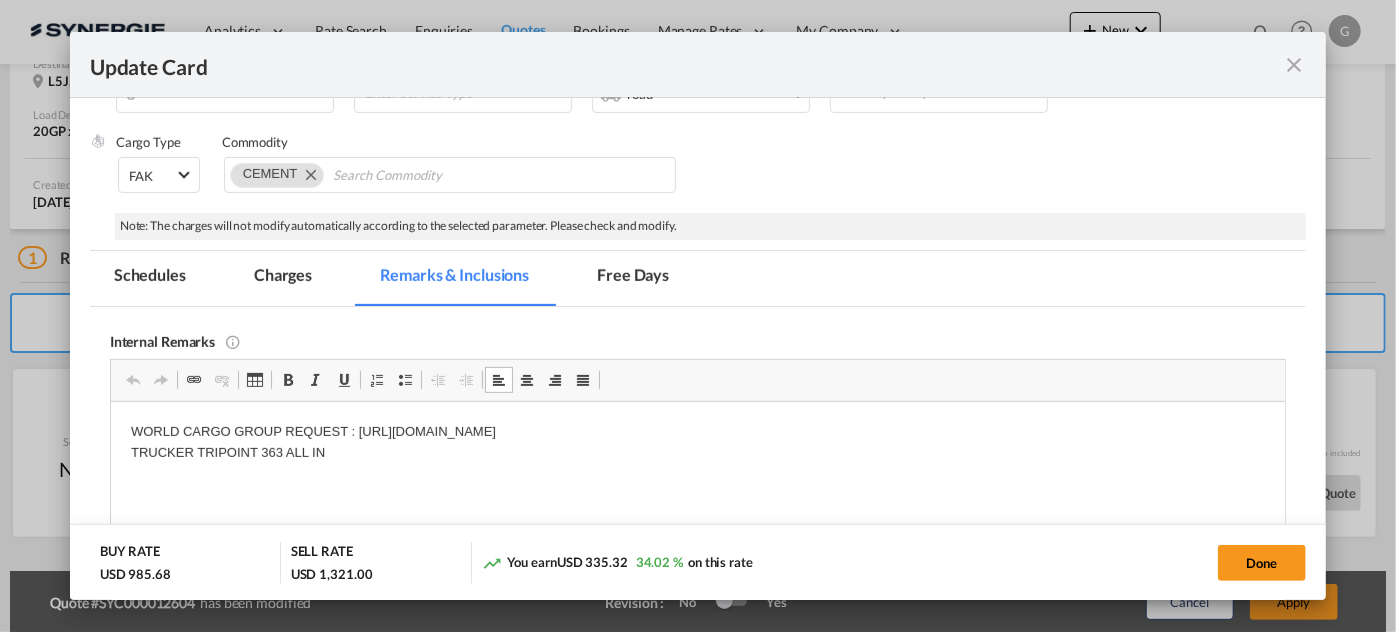 click on "WORLD CARGO GROUP REQUEST : https://app.frontapp.com/open/cnv_pqon4sv?key=C0kS9p2HkuM3KIycWRhPK_UsWTZnZoS_ TRUCKER TRIPOINT 363 ALL IN" at bounding box center [697, 442] 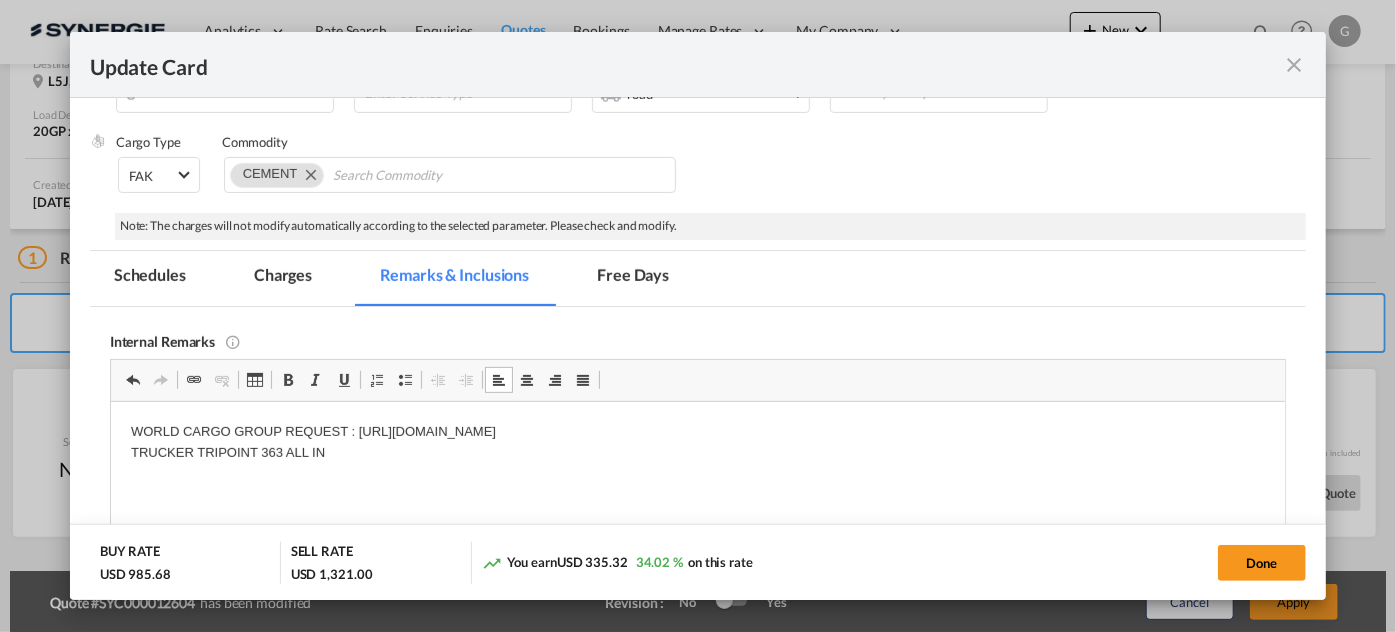 type 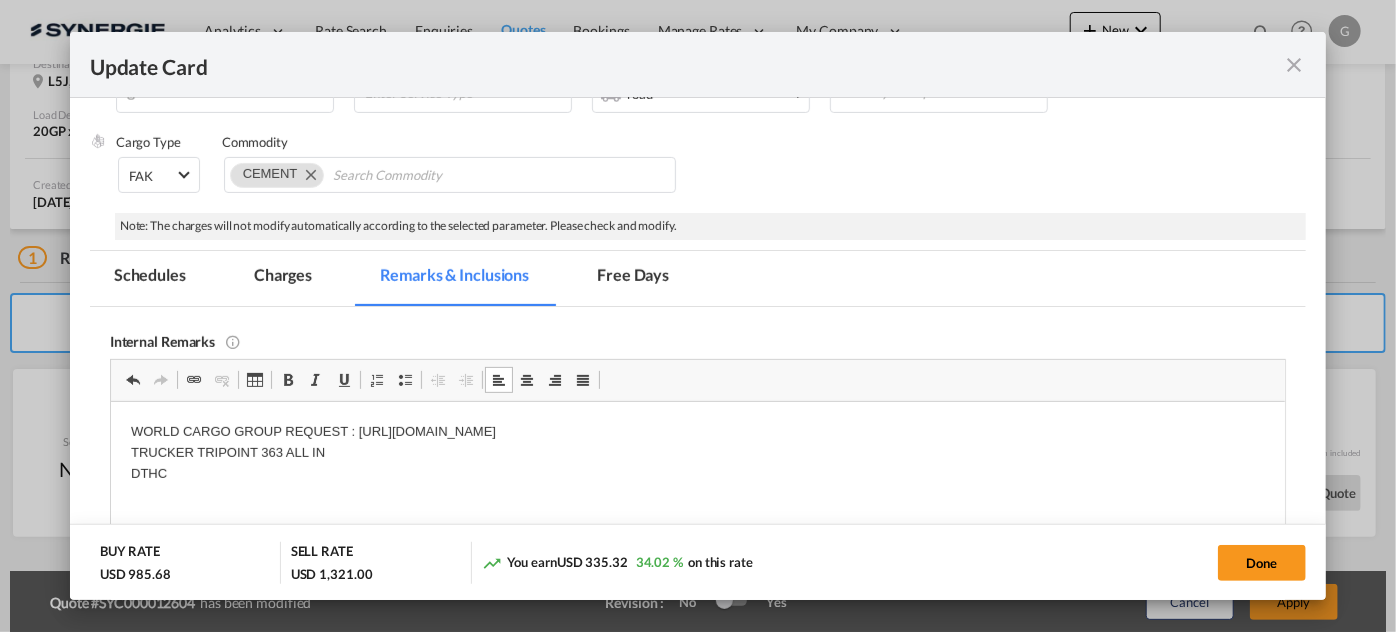 click on "Port of Origin
COBOG
Origin Haulage
Select Origin Haulage rail road barge truck unspecified not available Port of Loading
COBOG
T/S
Liner/Carrier No carrier   2HM LOGISTICS D.O.O AAXL GLOBAL SHIPPING LINES LLC ABDUL MUHSEN SHIPPING LLC Anco Trans ANL ANL Container Line Arkas Line Australia National Line (ANL) Baker Transport BINEX LINE CORP BMC Line Shipping BOLD BUSCADOR Carotrans Cleve & Zonen CMA CGM CMA CGM SPOTON API CMACGM API (Contract) CNC line under CMA CGM Combiline CONTINENTAL WORLDWIDE SHIPPING SERVICE LLC COSCO COSCO SynconHub DB GROUP DKT ECU Worldwide Evergreen Line Evergreen Spot EWM Transport EZ ZIM Fast Transit Line FIRST SHIPPING-NVOCC FPS Freight Masters GLOBELINK GLOBELINK SPOT Gold Star Line Greencarrier GRIMALDI LINES HAMBURG SUD HAPAG LLOYD Hapag-Lloyd Spot" at bounding box center (698, 349) 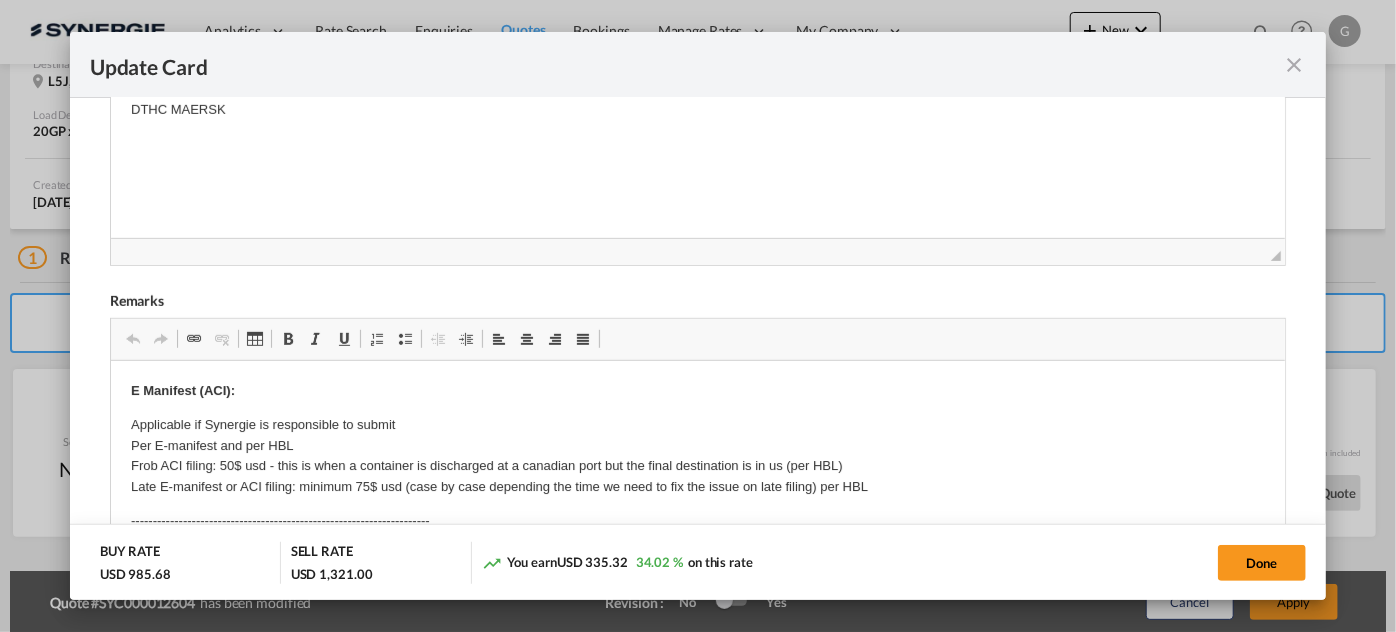 scroll, scrollTop: 477, scrollLeft: 0, axis: vertical 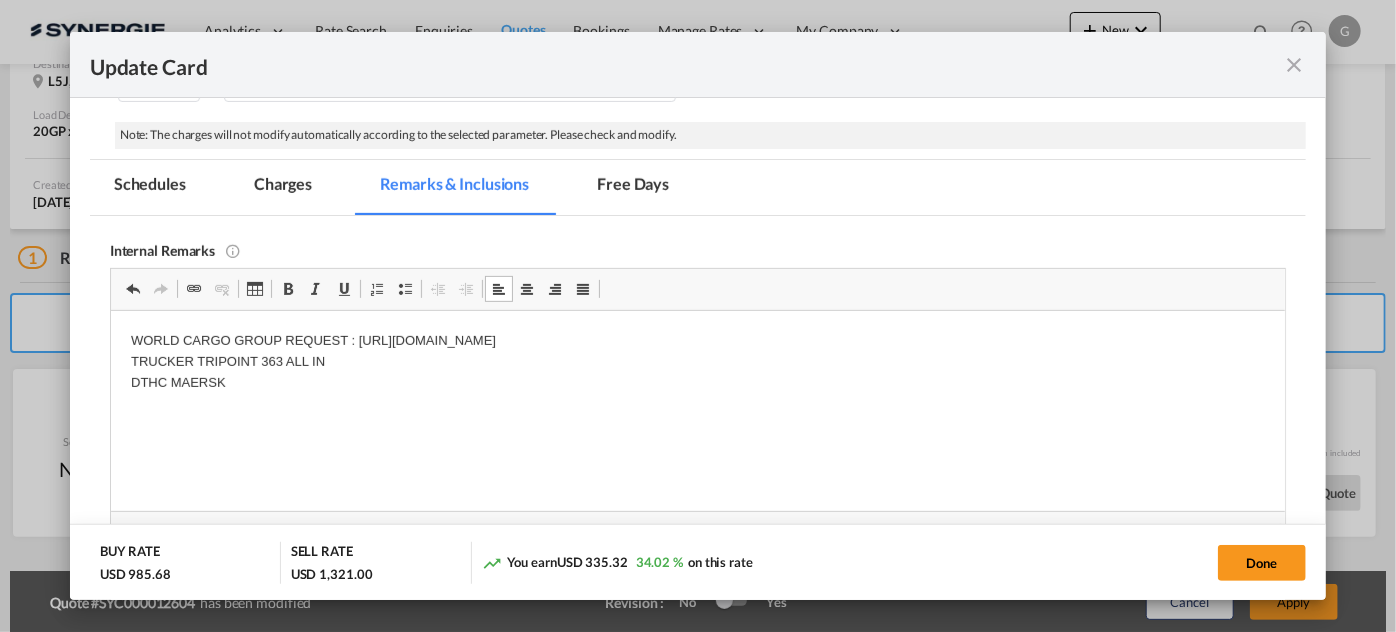 click on "Charges" at bounding box center (283, 187) 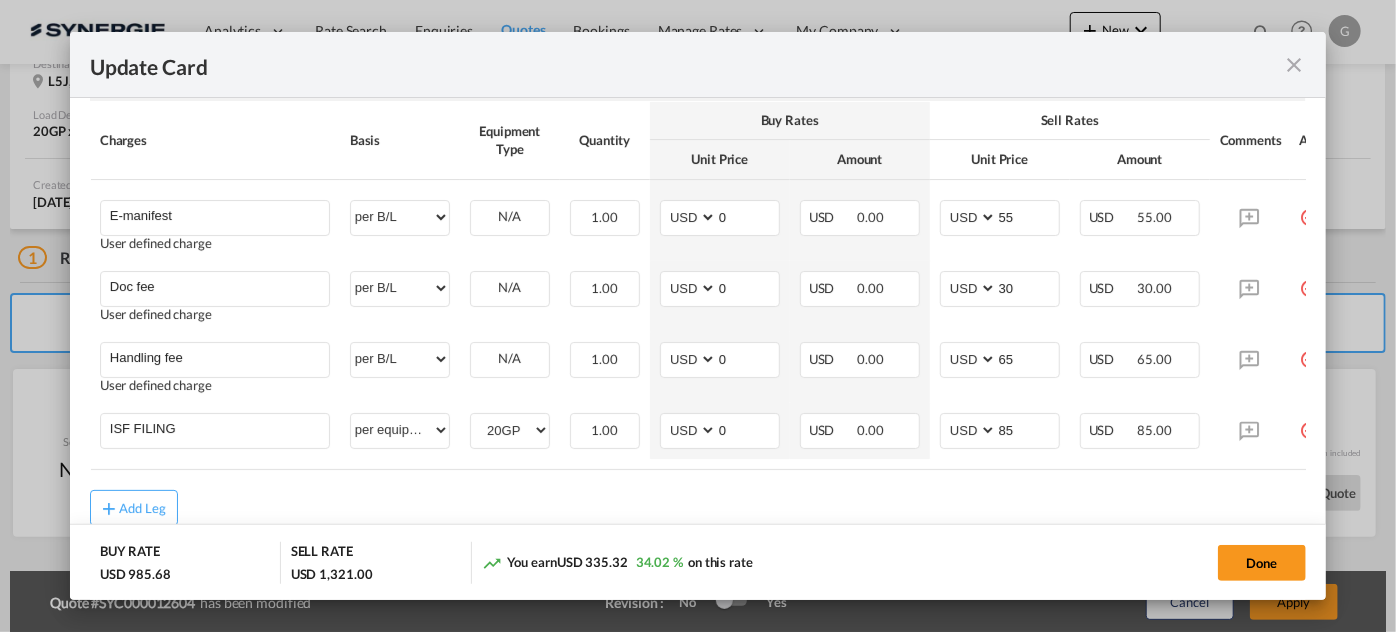 scroll, scrollTop: 1022, scrollLeft: 0, axis: vertical 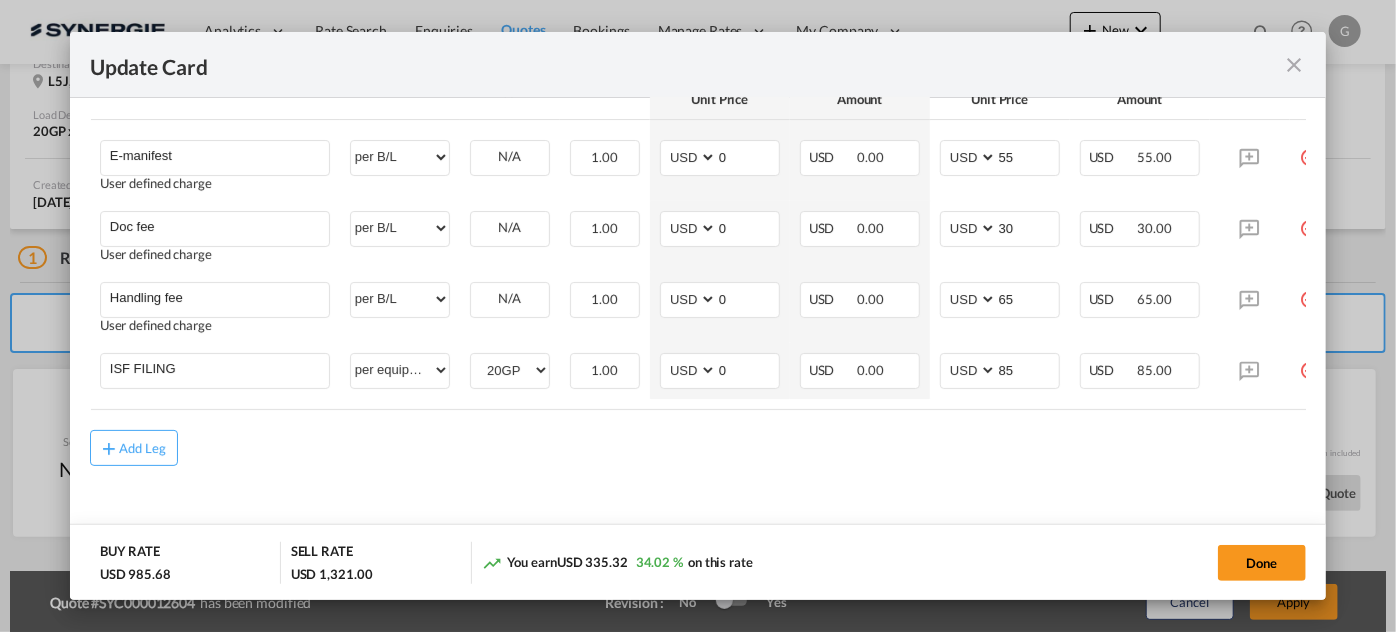 click on "BUY RATE
USD 985.68 SELL RATE
USD 1,321.00 You earn
USD 335.32
34.02 %  on this rate Done" 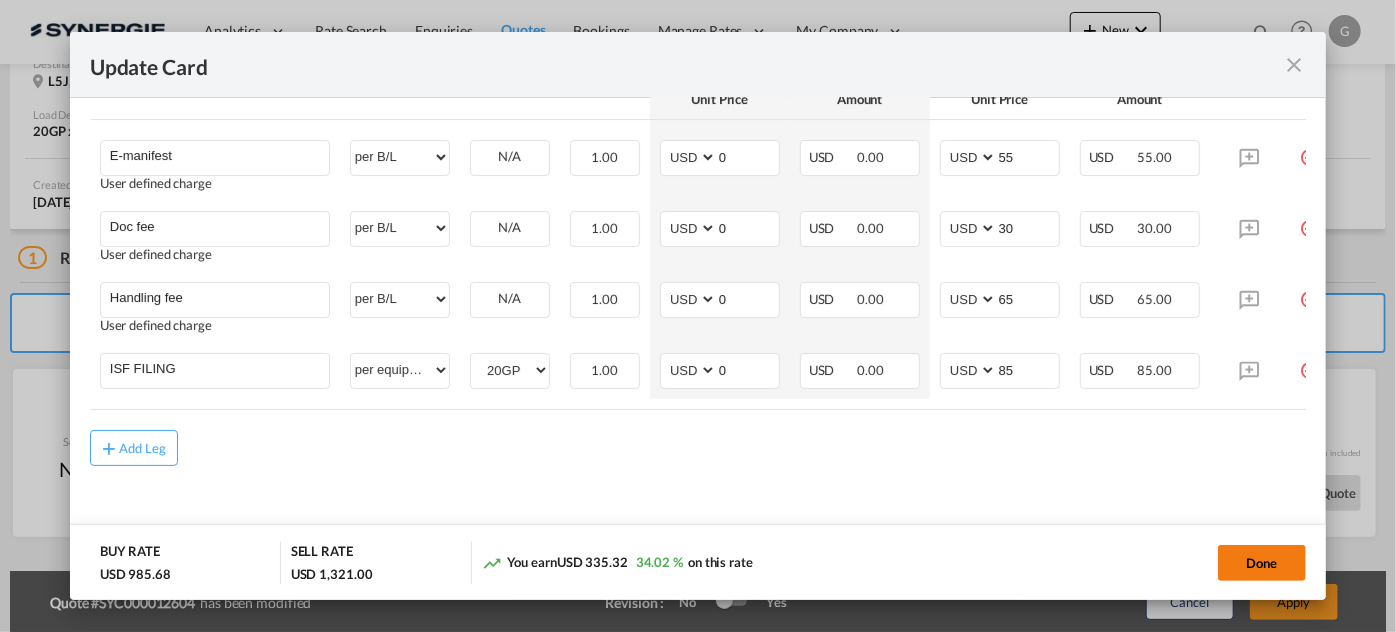 click on "Done" 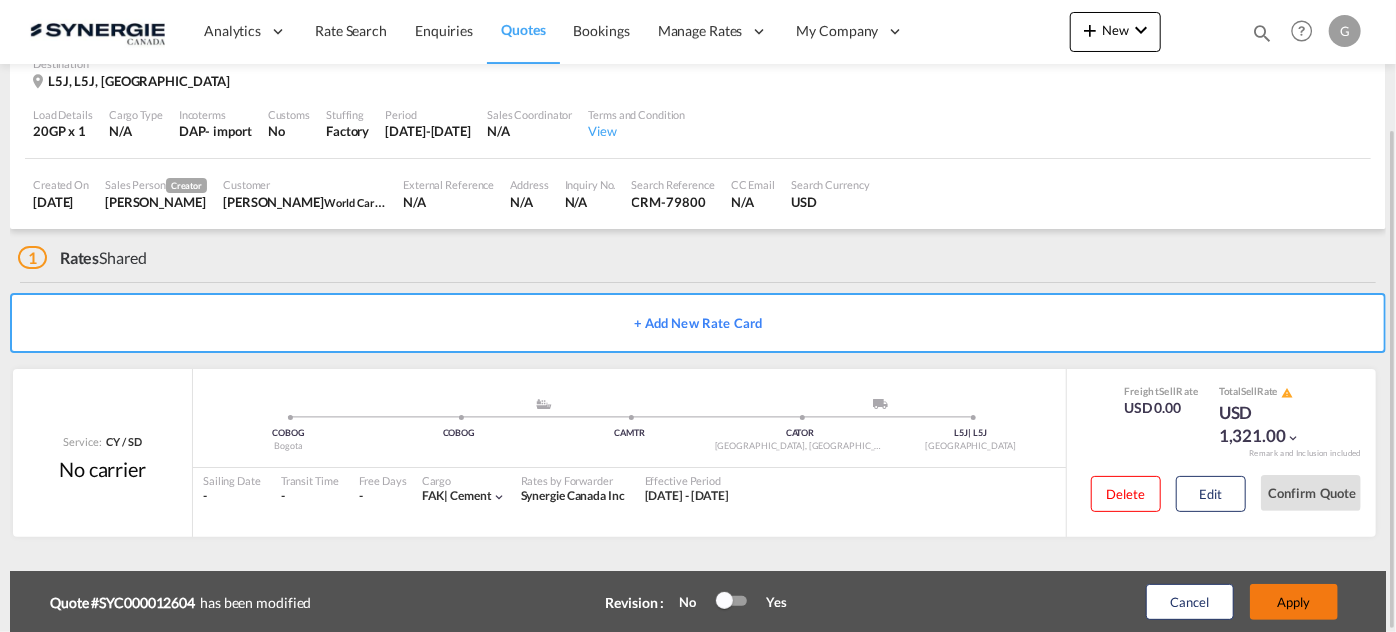 click on "Apply" at bounding box center [1294, 602] 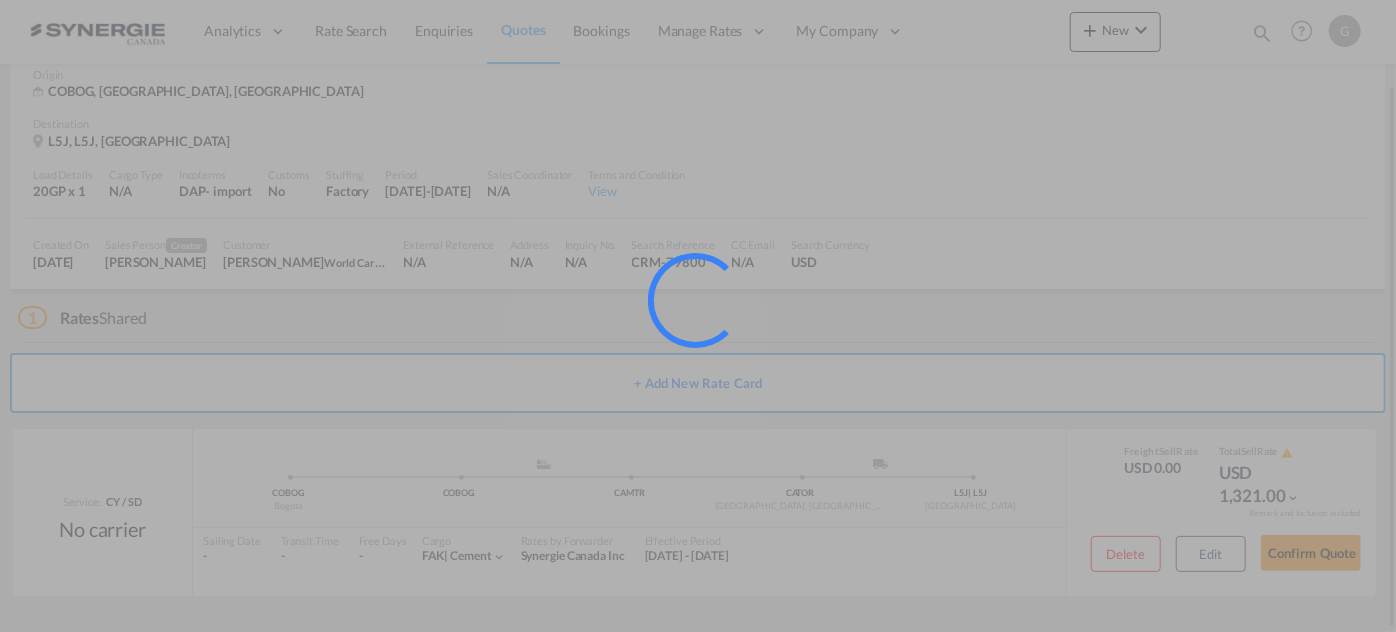 scroll, scrollTop: 98, scrollLeft: 0, axis: vertical 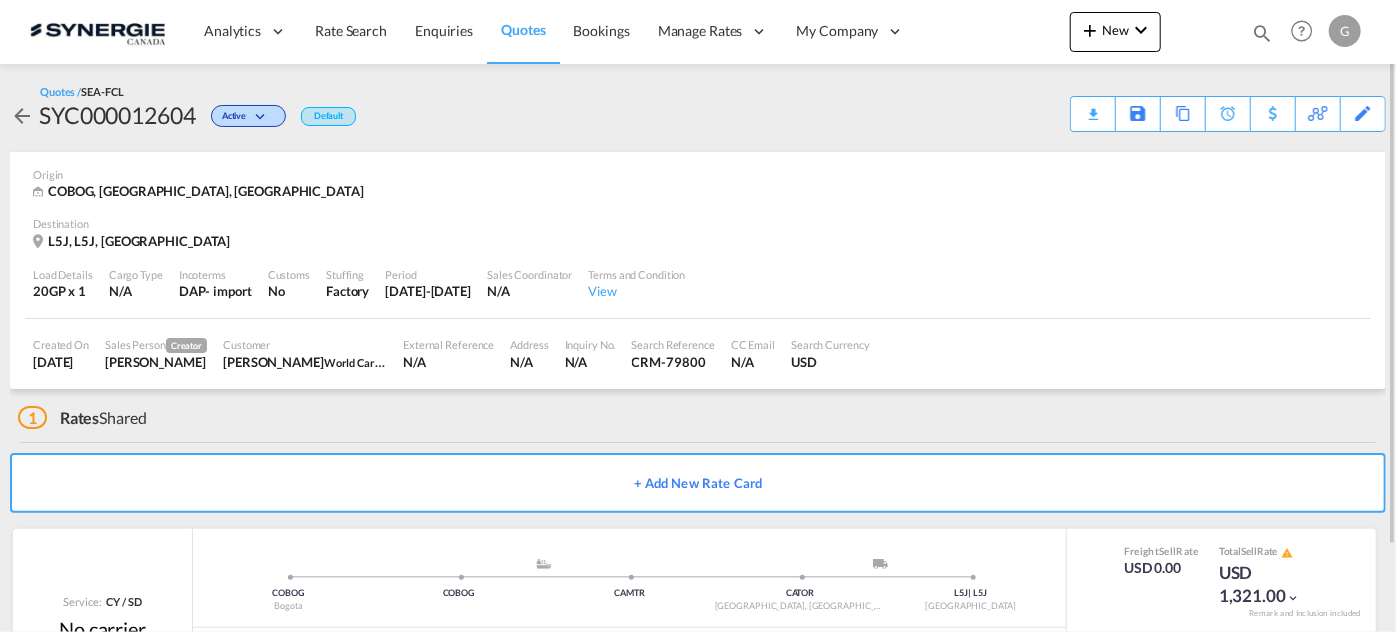 click on "Quotes /  SEA-FCL
SYC000012604
Active
Default
Download Quote
Save As Template
Copy Quote
Set Reminder
Request Better Rates
View Activity
Edit" at bounding box center (698, 108) 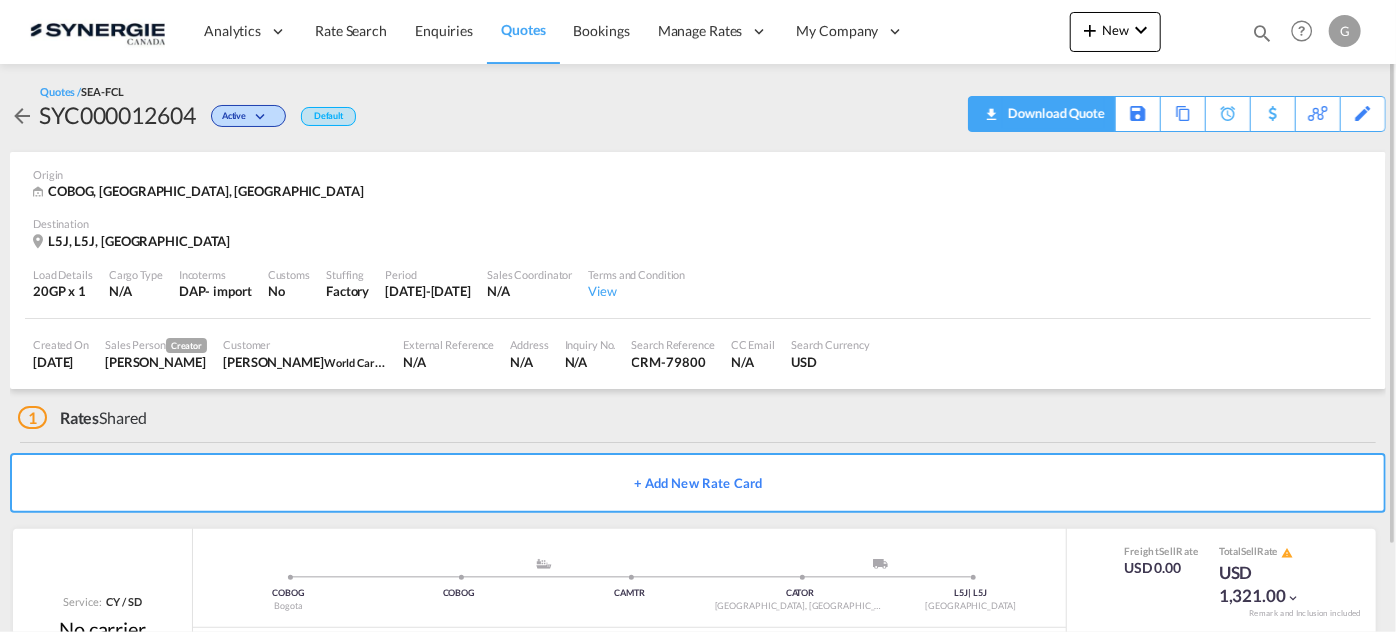 click on "Download Quote" at bounding box center [1042, 114] 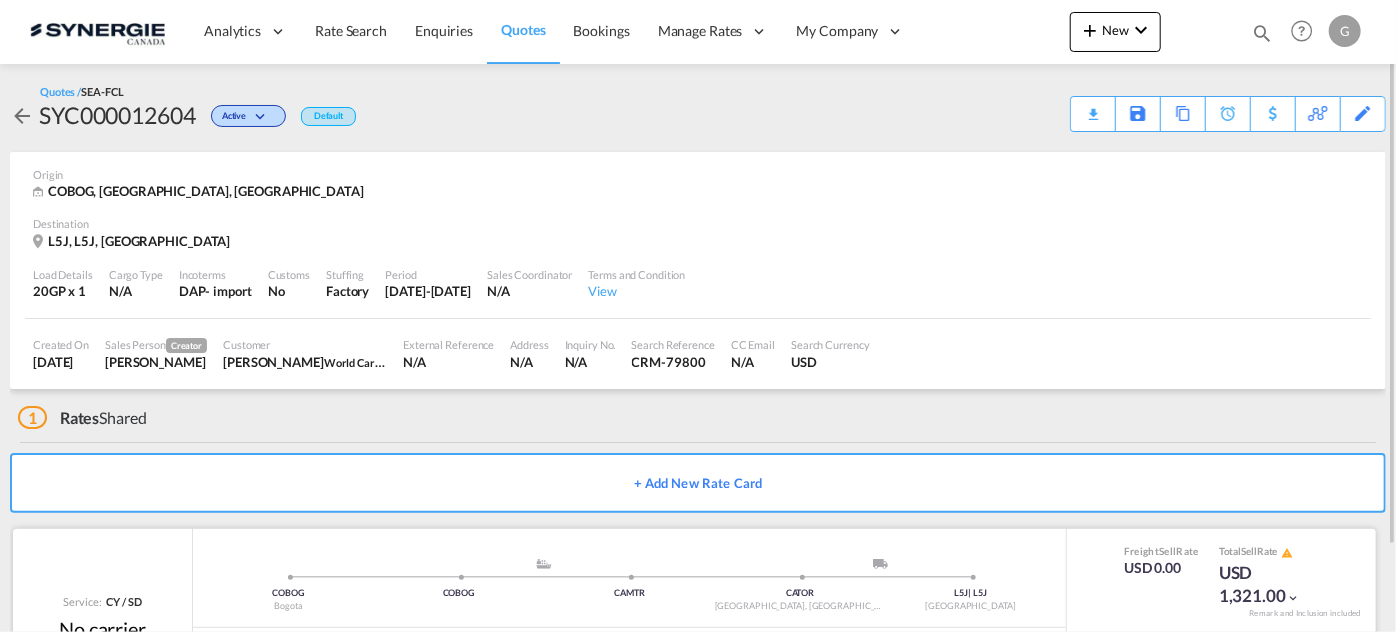 scroll, scrollTop: 98, scrollLeft: 0, axis: vertical 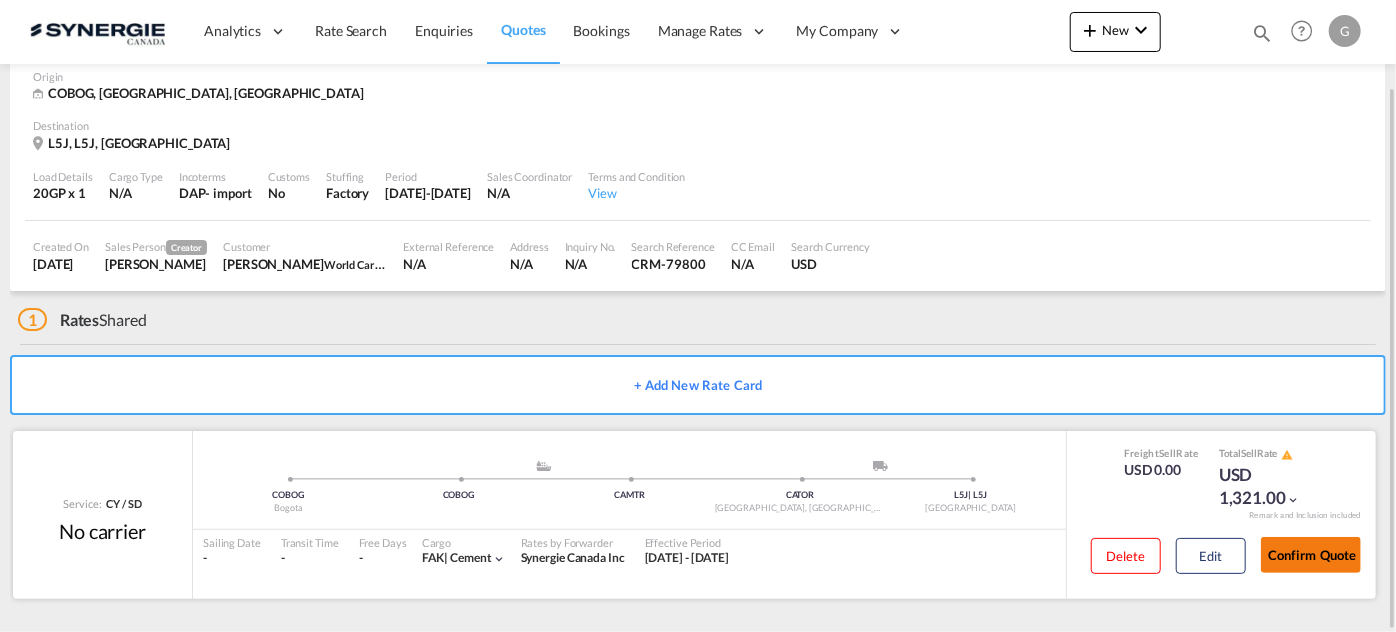 click on "Confirm Quote" at bounding box center [1311, 555] 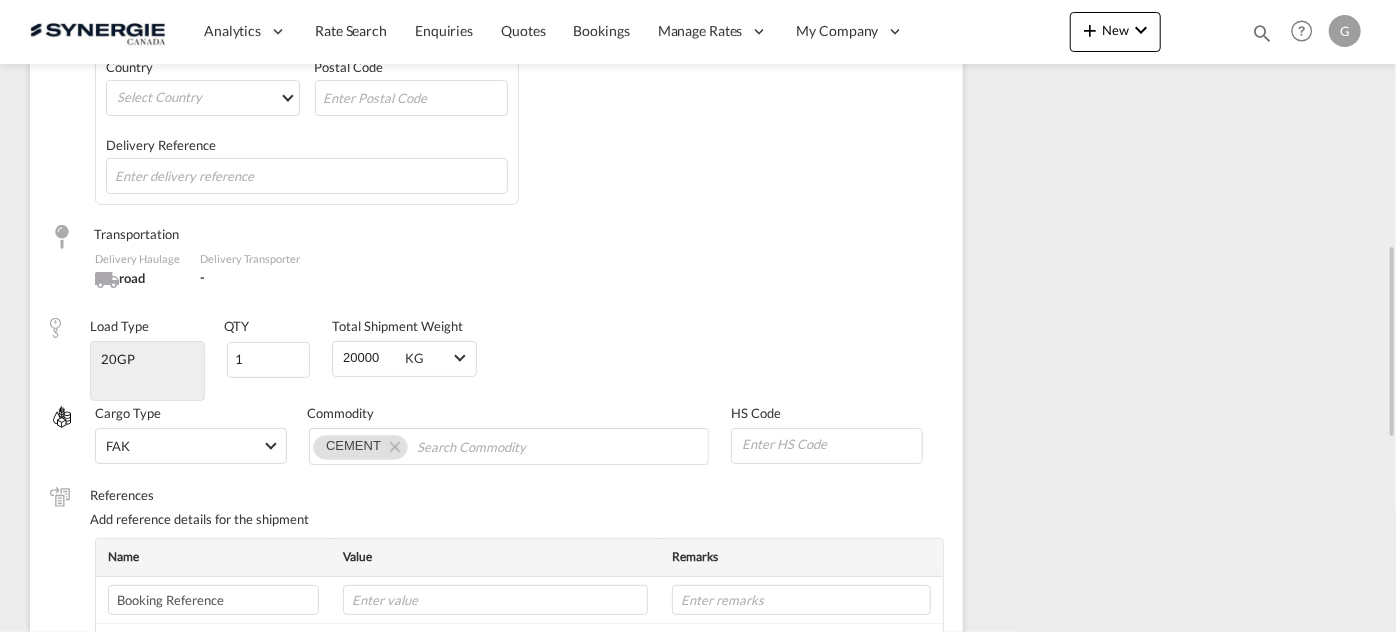 scroll, scrollTop: 264, scrollLeft: 0, axis: vertical 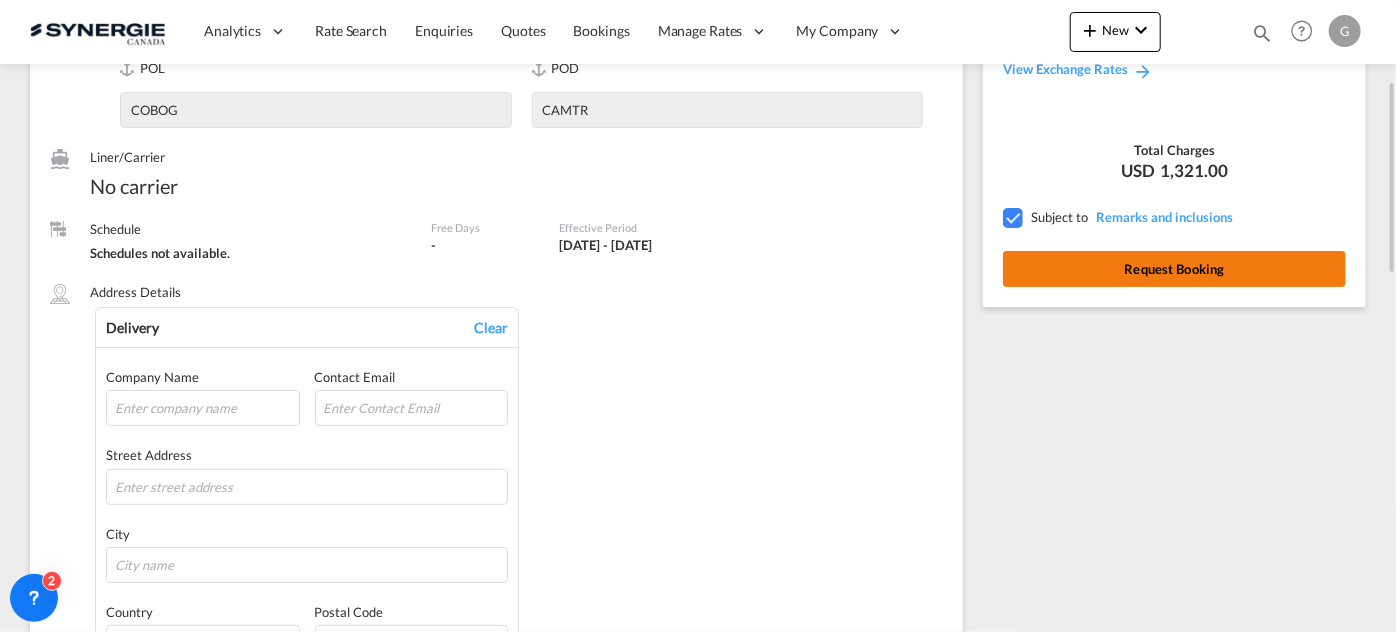 click on "Request Booking" at bounding box center (1174, 269) 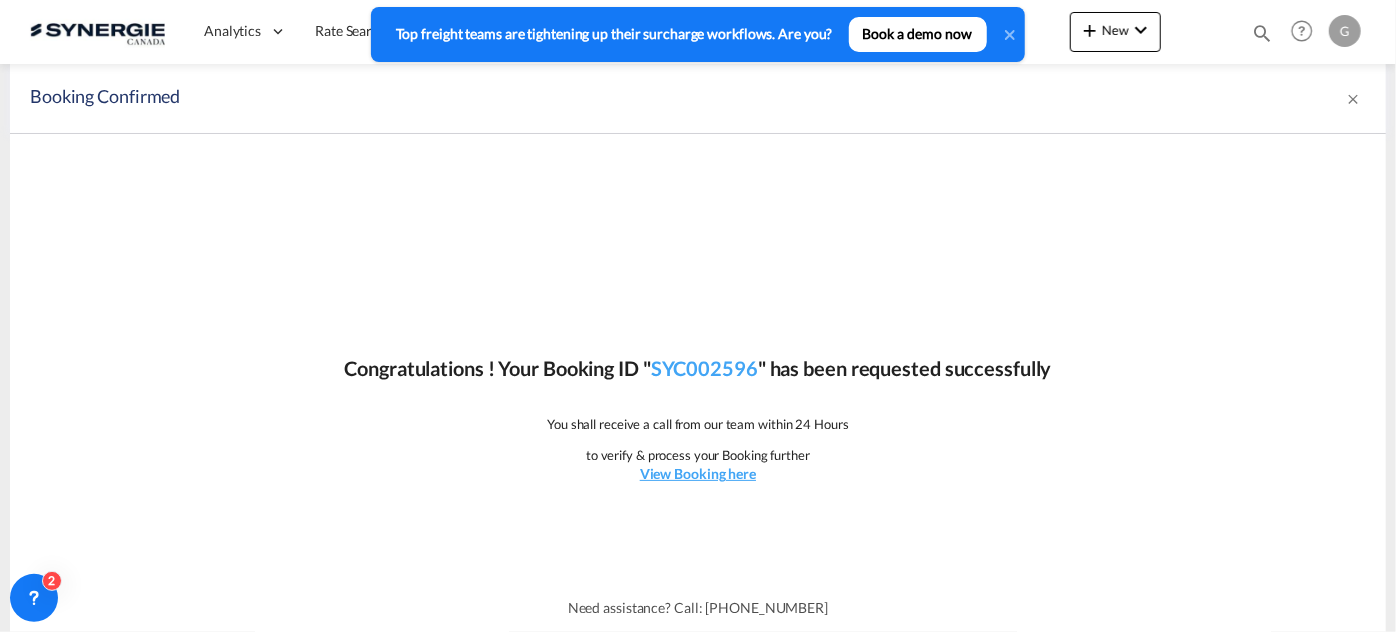 scroll, scrollTop: 0, scrollLeft: 0, axis: both 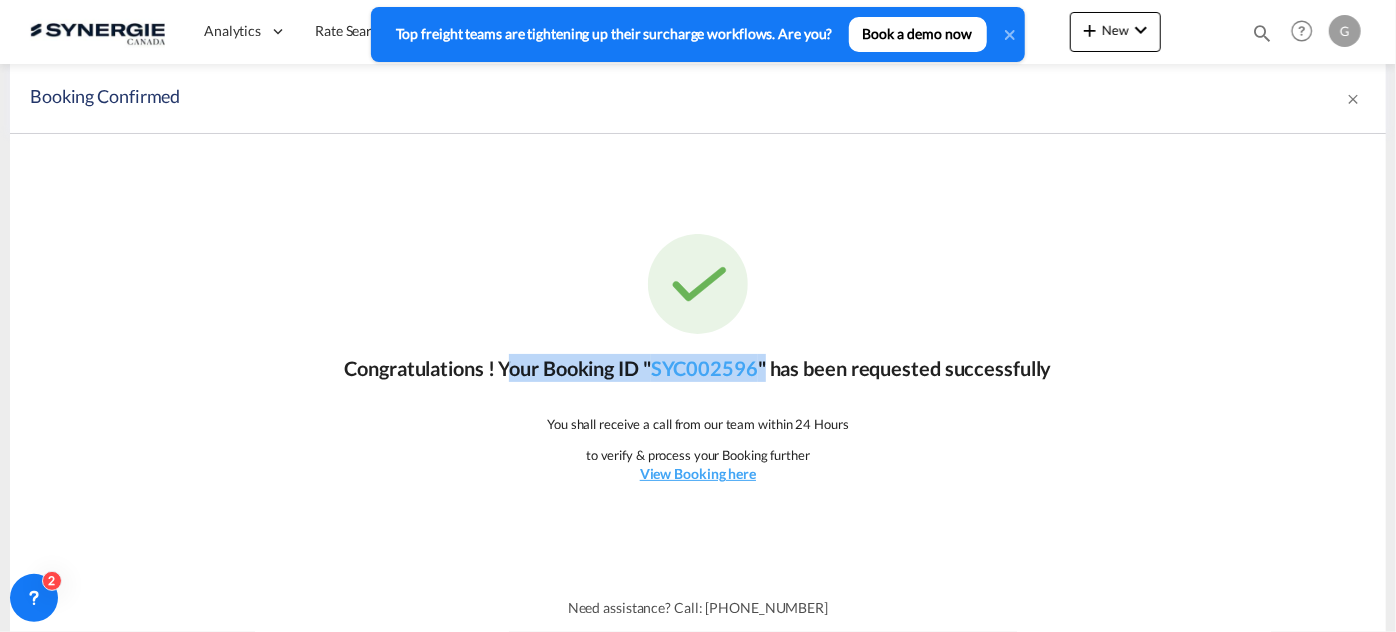 drag, startPoint x: 771, startPoint y: 363, endPoint x: 502, endPoint y: 351, distance: 269.26752 